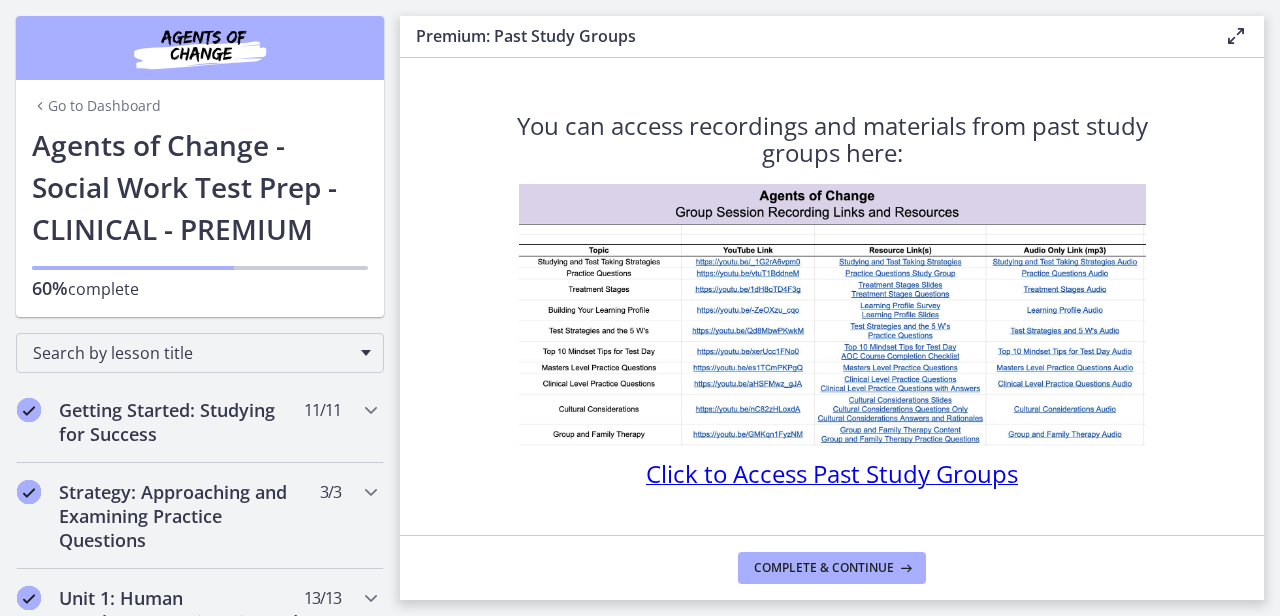 scroll, scrollTop: 0, scrollLeft: 0, axis: both 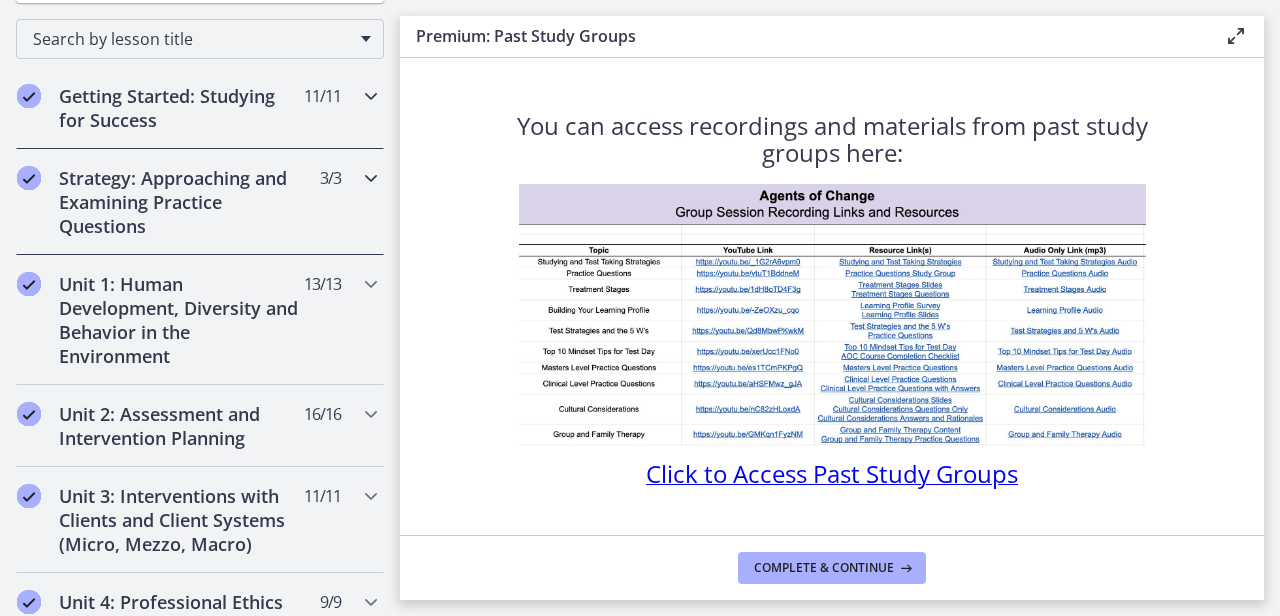 click on "Getting Started: Studying for Success
11  /  11
Completed" at bounding box center [200, 108] 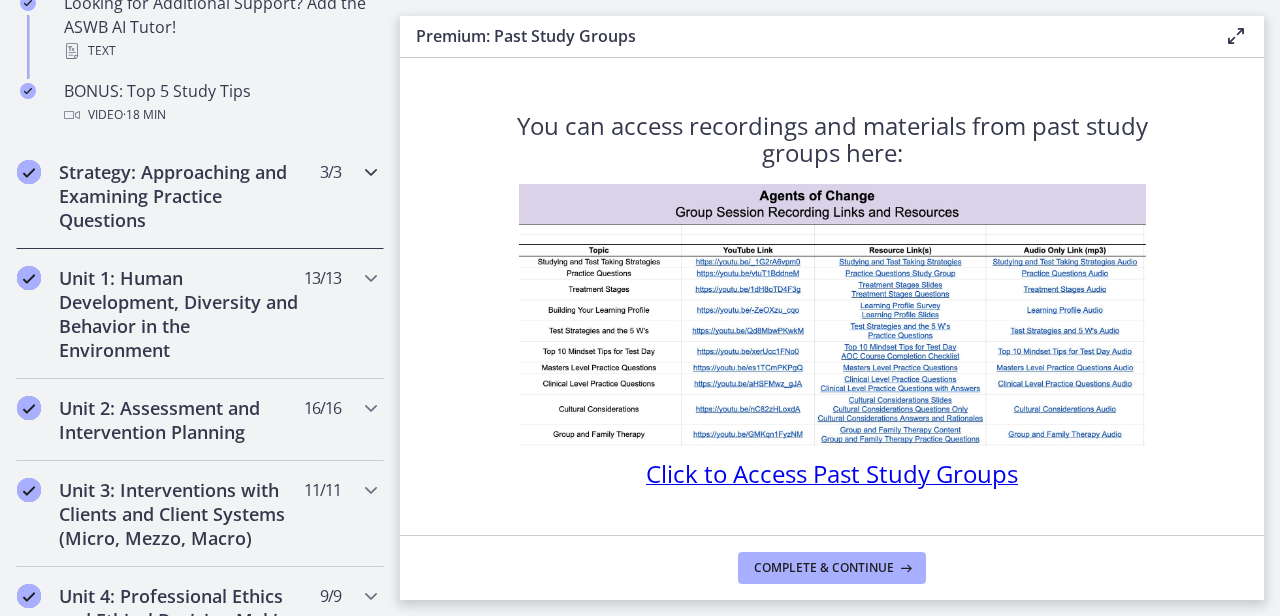 scroll, scrollTop: 1184, scrollLeft: 0, axis: vertical 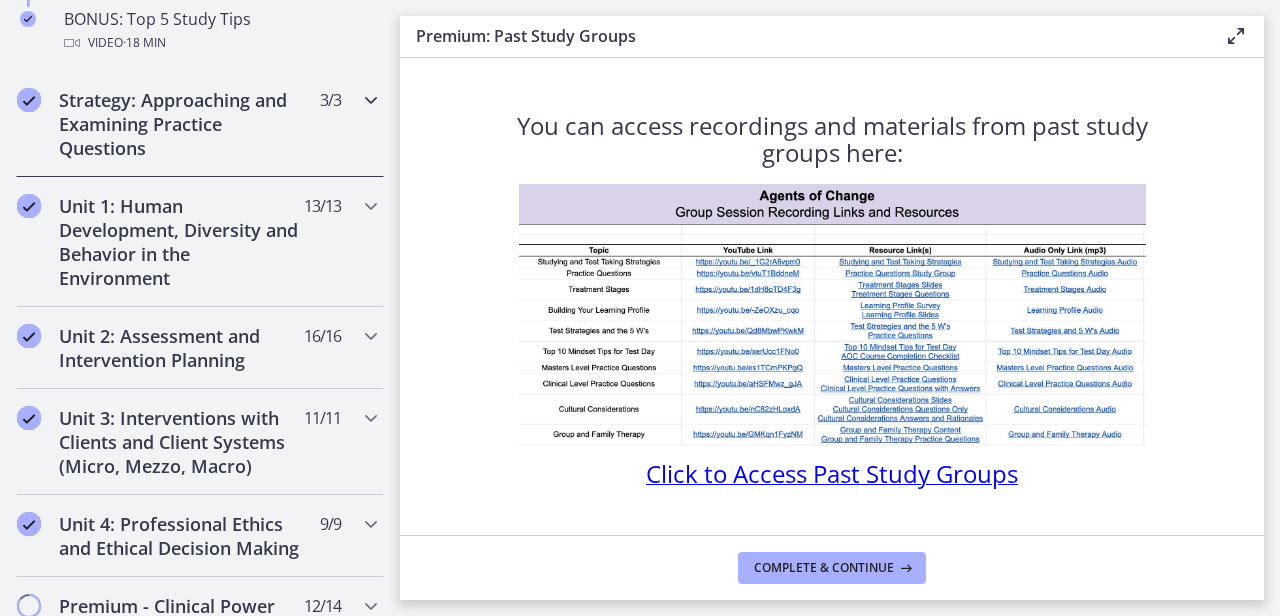 click on "Strategy: Approaching and Examining Practice Questions
3  /  3
Completed" at bounding box center (200, 124) 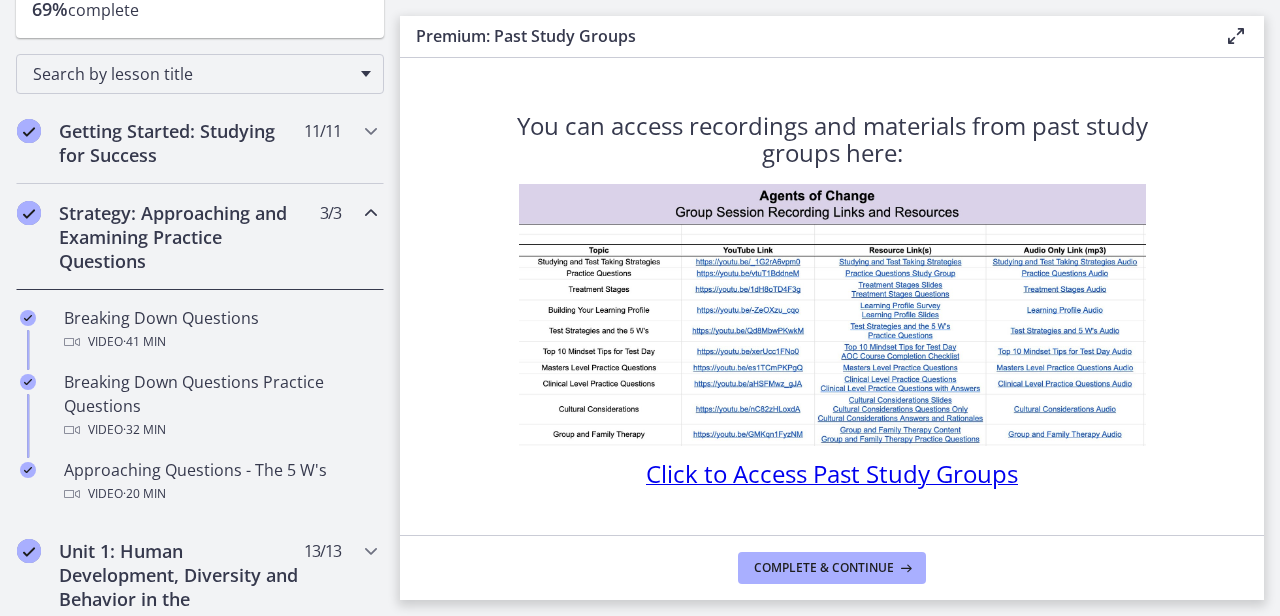 scroll, scrollTop: 253, scrollLeft: 0, axis: vertical 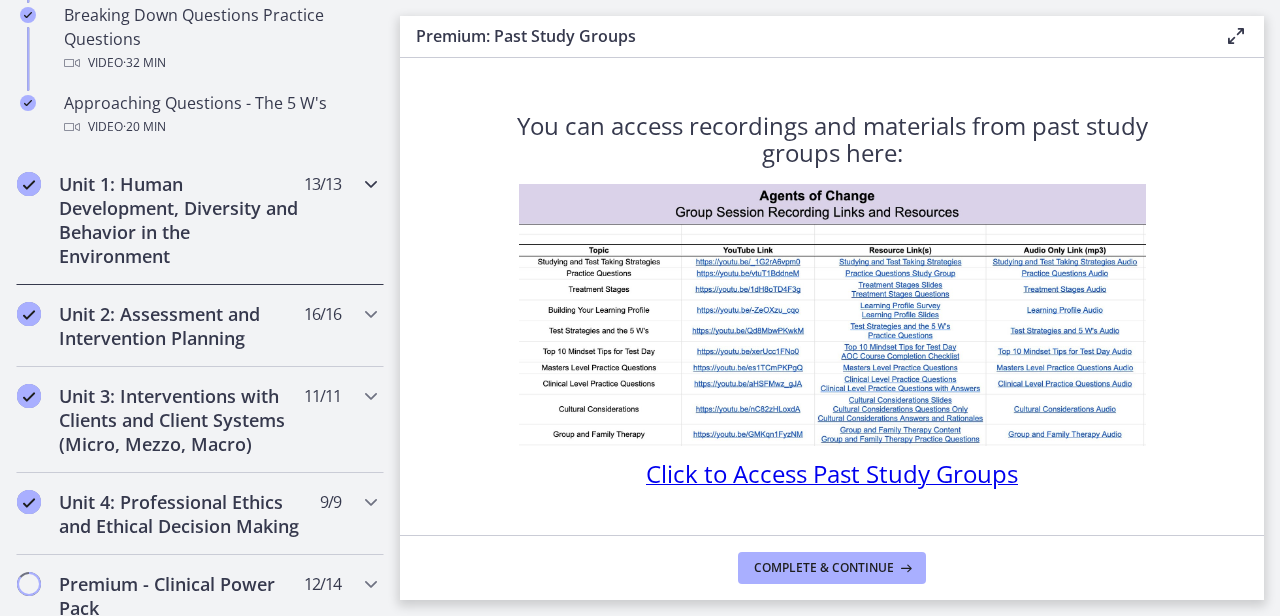 click on "Unit 1: Human Development, Diversity and Behavior in the Environment
13  /  13
Completed" at bounding box center [200, 220] 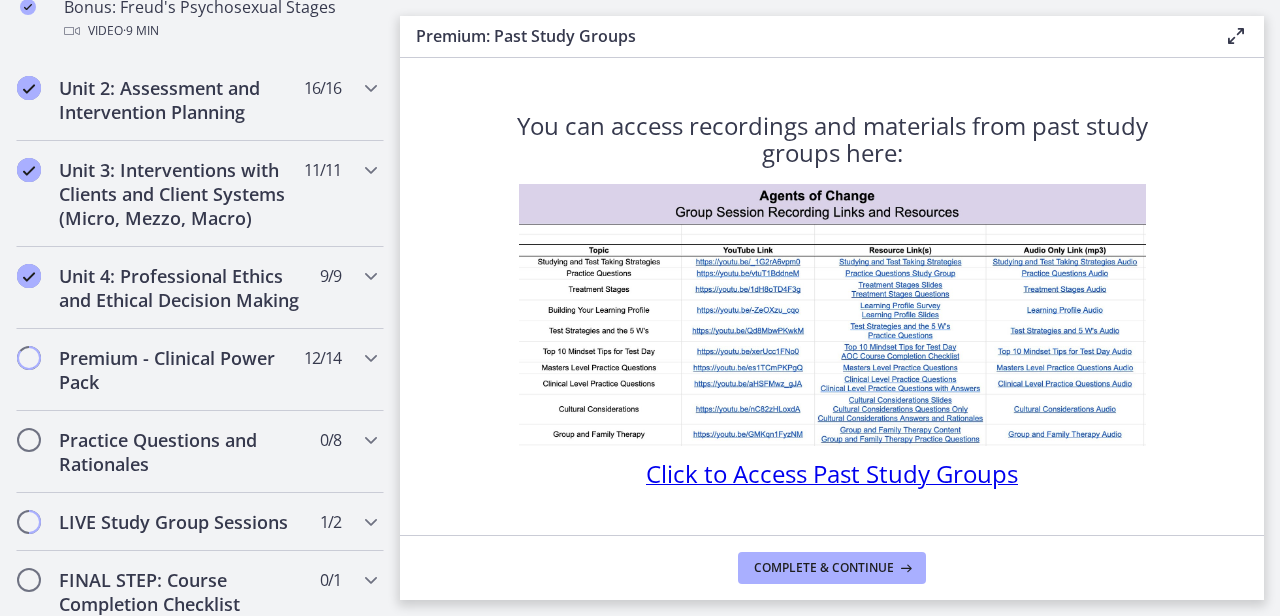 scroll, scrollTop: 1586, scrollLeft: 0, axis: vertical 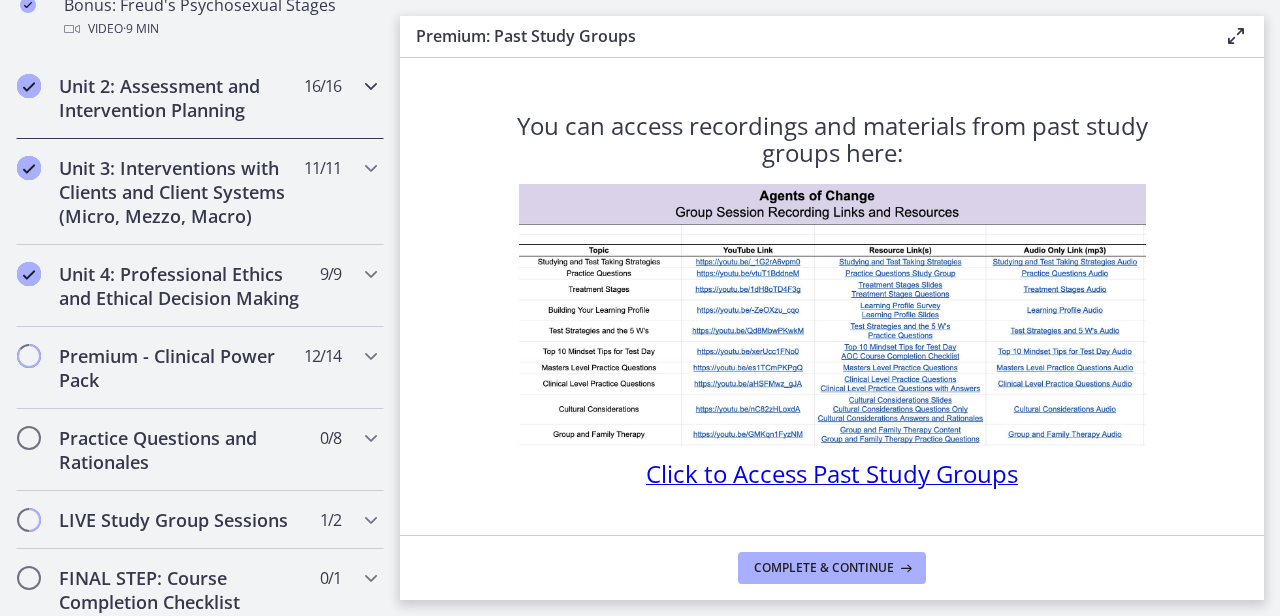 click at bounding box center [371, 86] 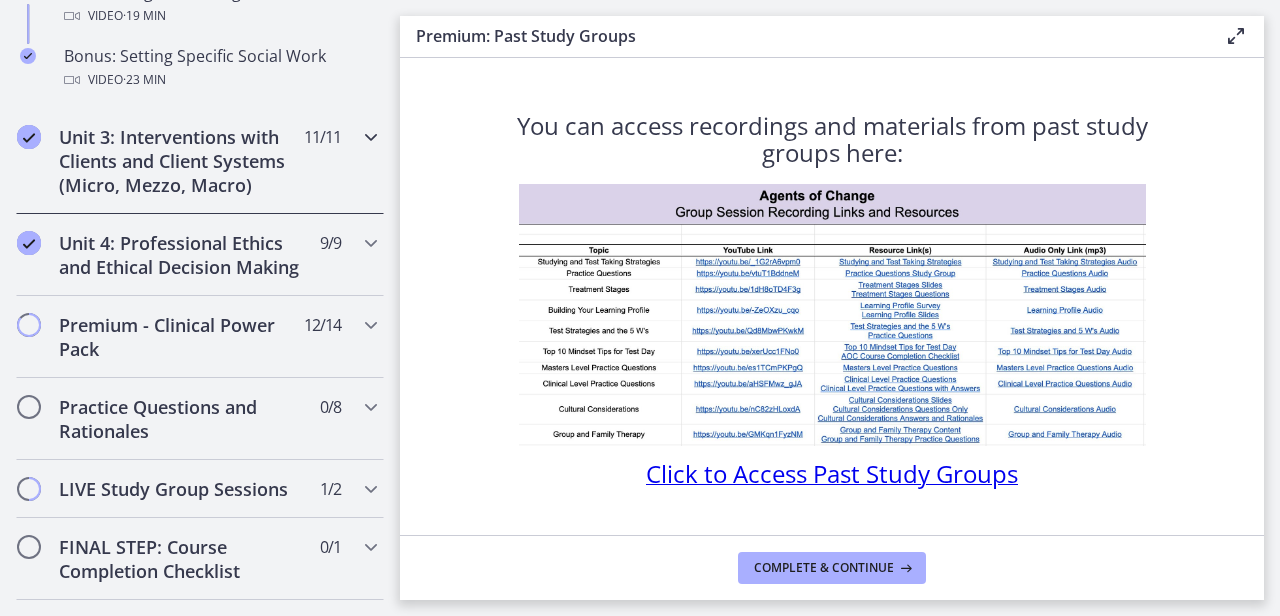 click on "Unit 3: Interventions with Clients and Client Systems (Micro, Mezzo, Macro)
11  /  11
Completed" at bounding box center [200, 161] 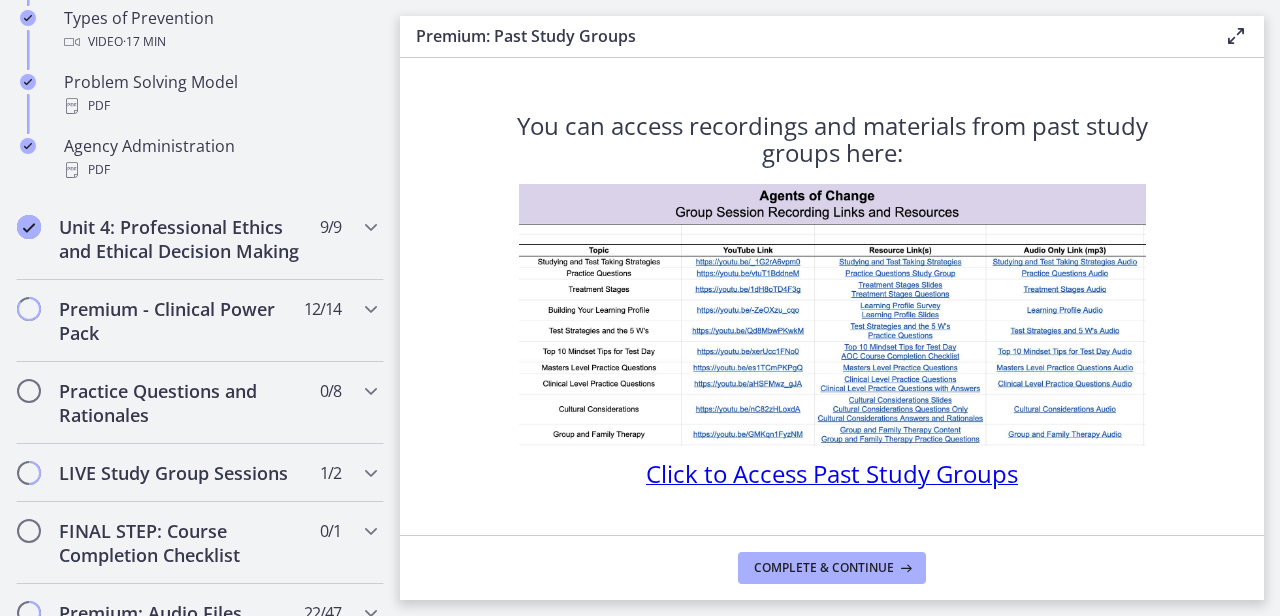 scroll, scrollTop: 1463, scrollLeft: 0, axis: vertical 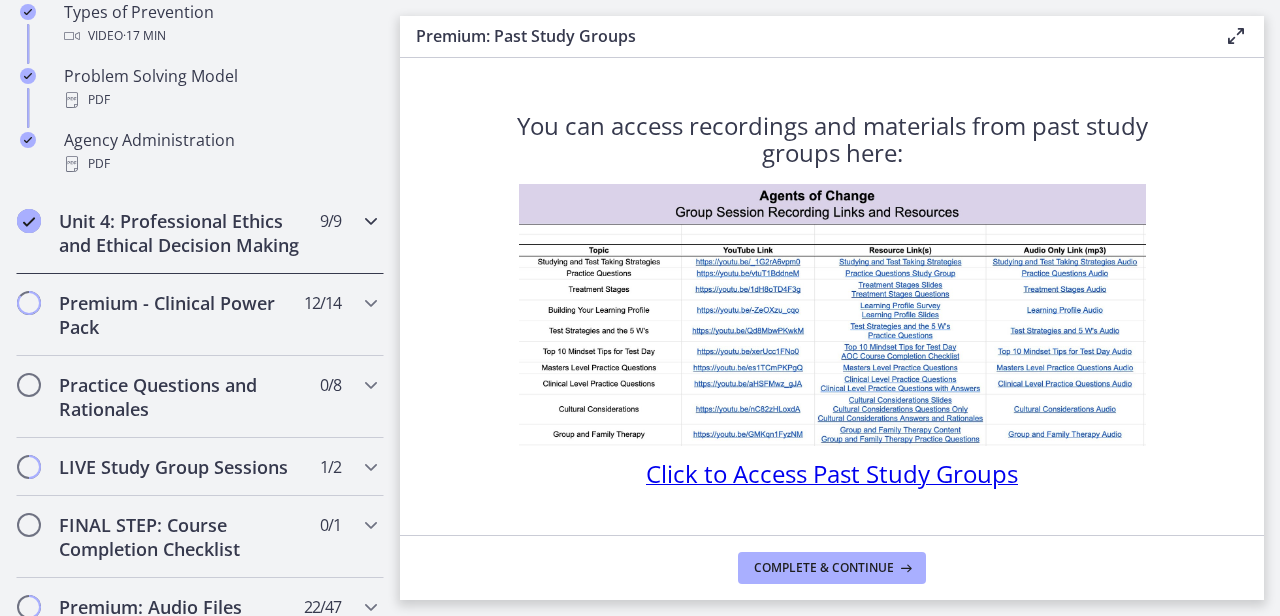 click on "Unit 4: Professional Ethics and Ethical Decision Making
9  /  9
Completed" at bounding box center (200, 233) 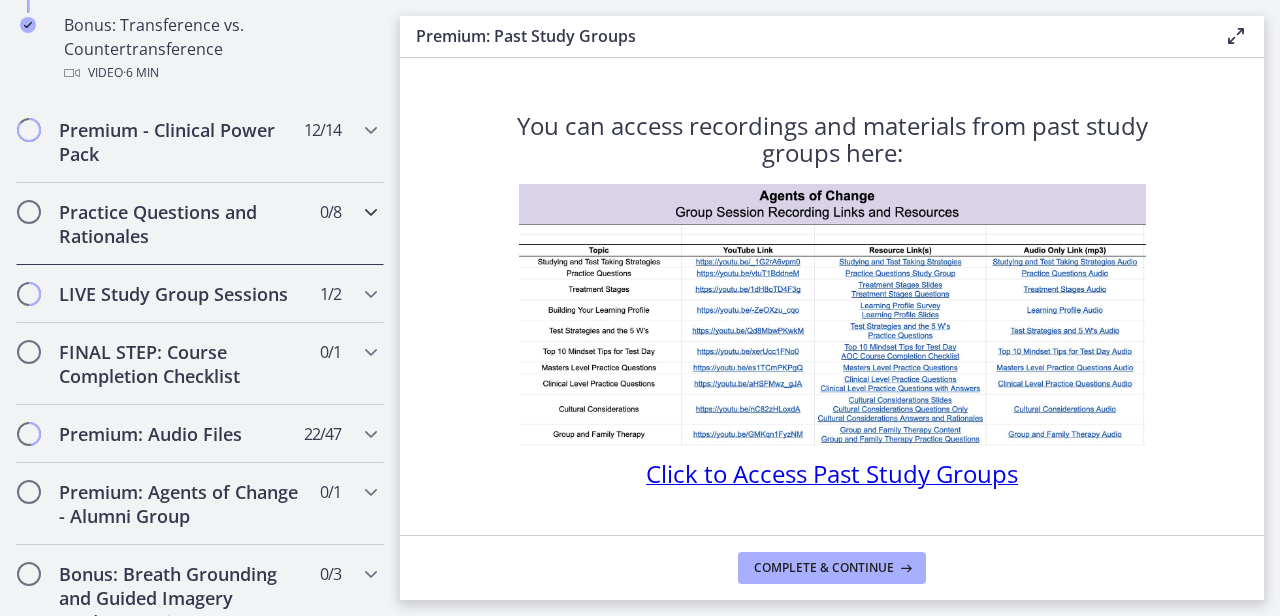 scroll, scrollTop: 1523, scrollLeft: 0, axis: vertical 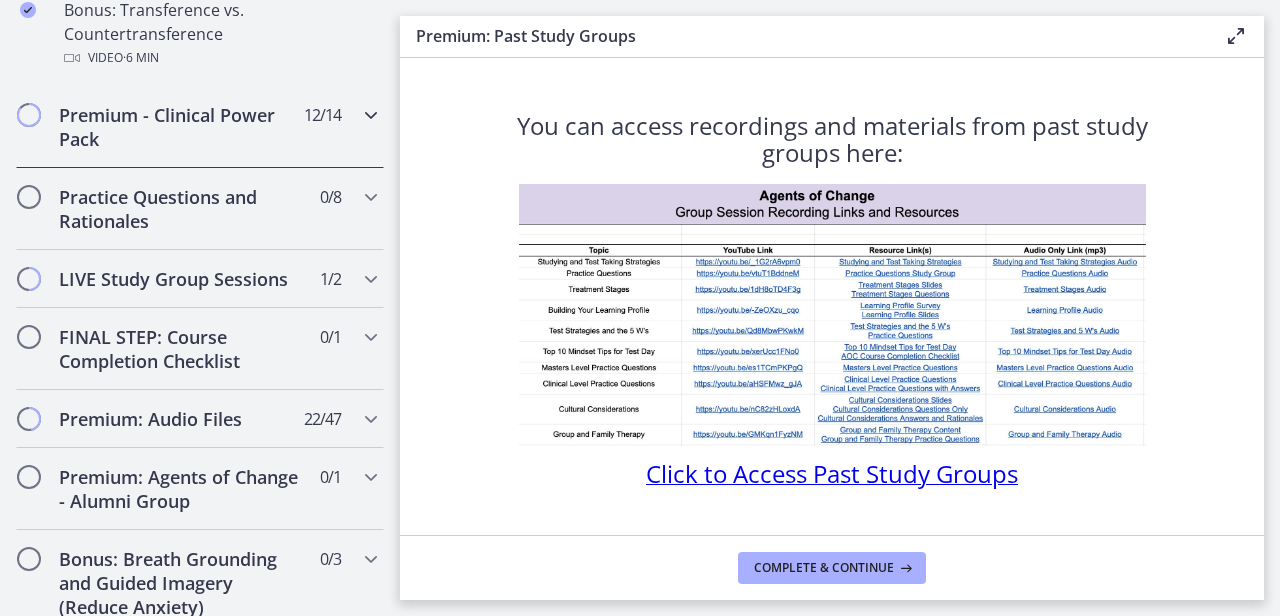 click on "Premium - Clinical Power Pack
12  /  14
Completed" at bounding box center [200, 127] 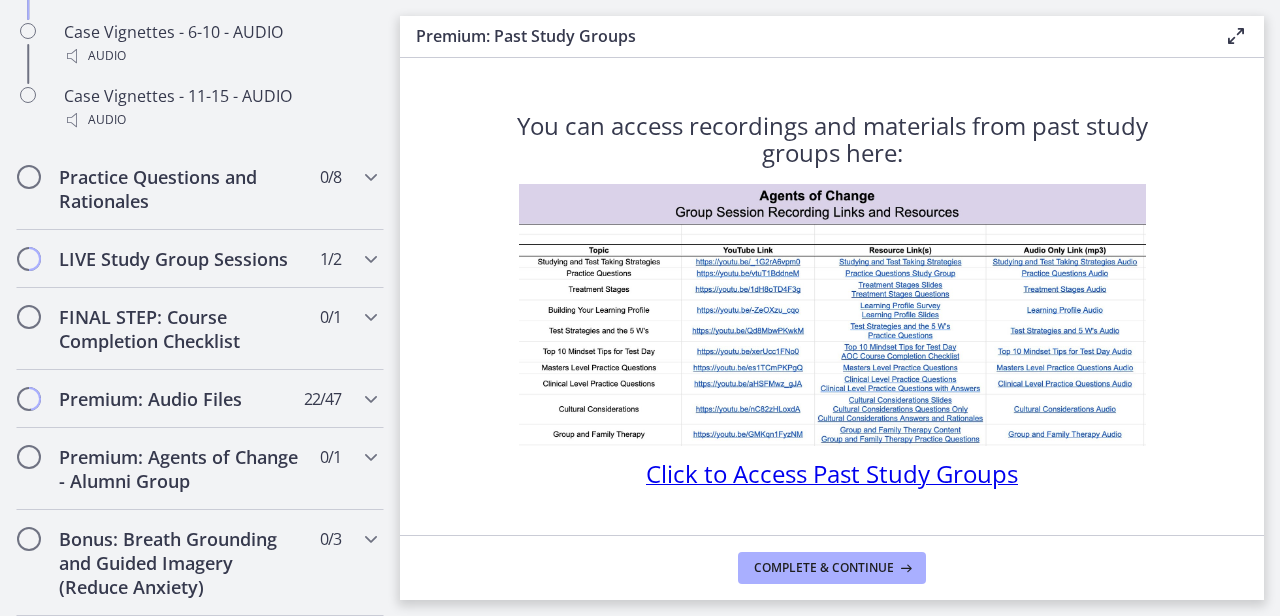 scroll, scrollTop: 1915, scrollLeft: 0, axis: vertical 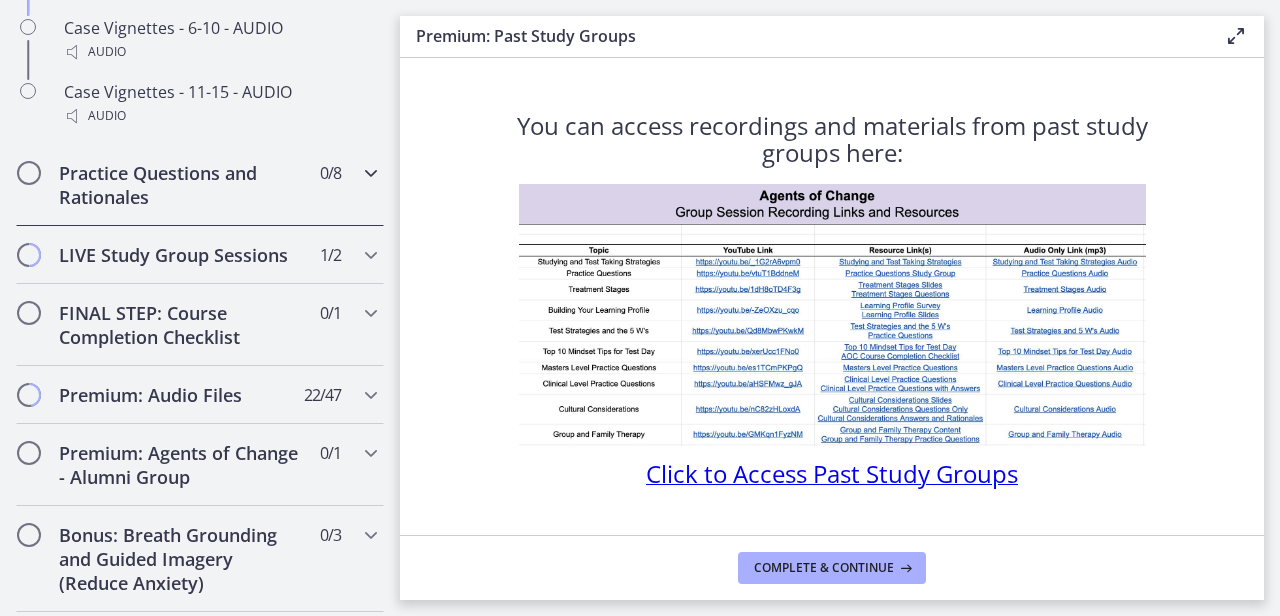 click on "Practice Questions and Rationales" at bounding box center [181, 185] 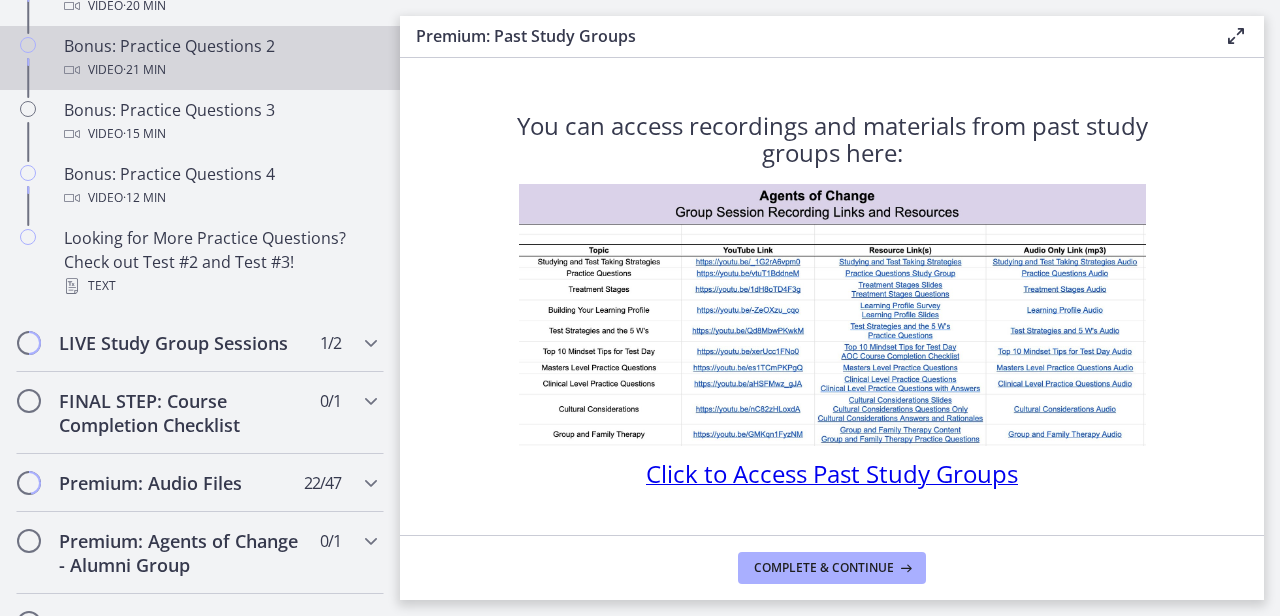 scroll, scrollTop: 1420, scrollLeft: 0, axis: vertical 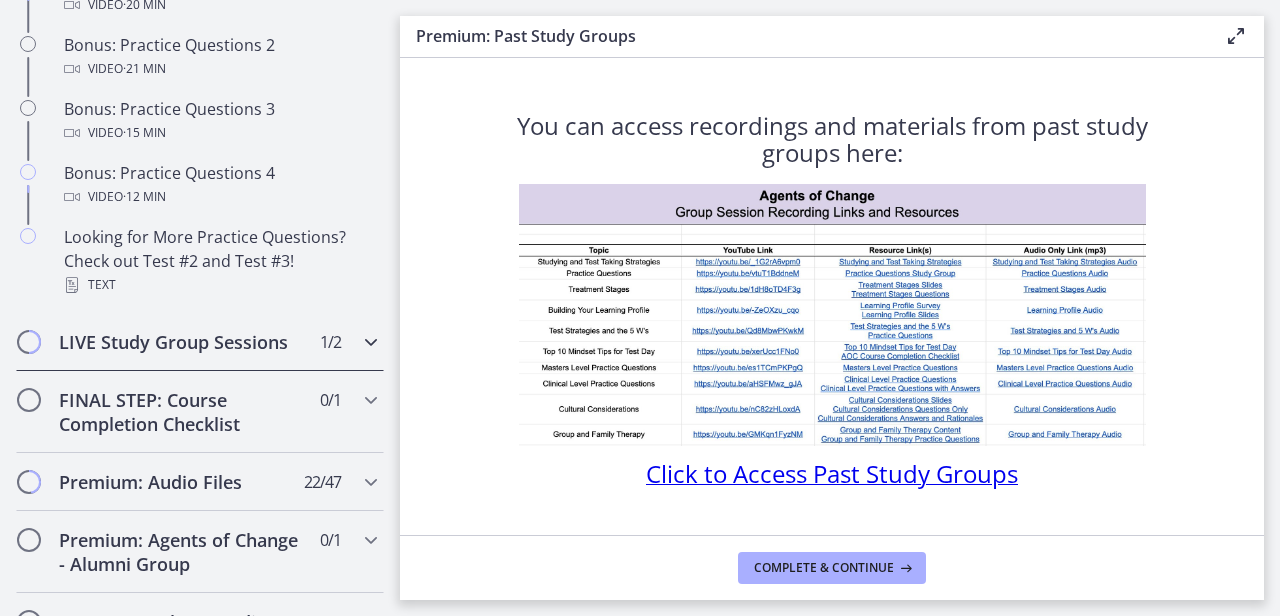 click on "LIVE Study Group Sessions" at bounding box center [181, 342] 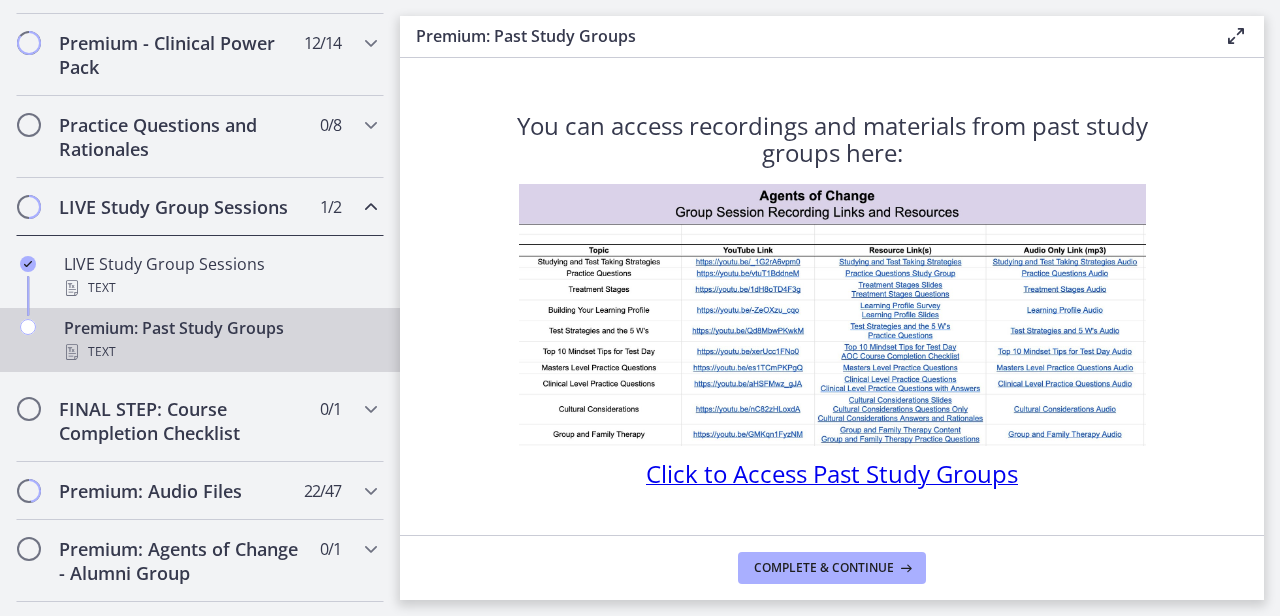scroll, scrollTop: 964, scrollLeft: 0, axis: vertical 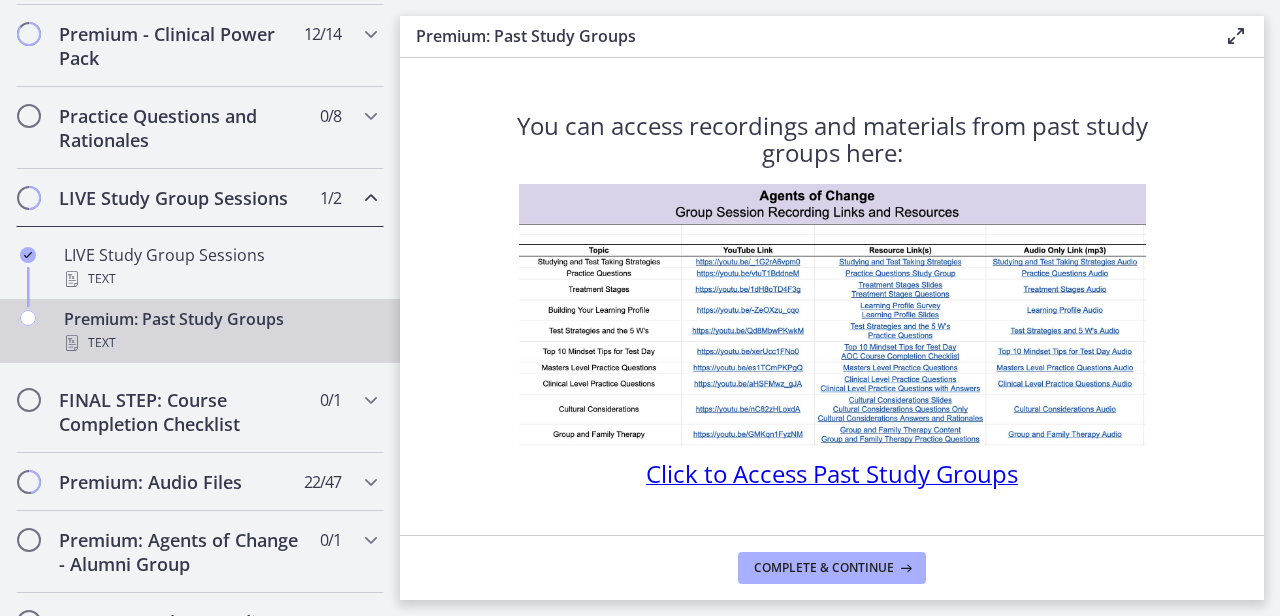 click on "Premium: Past Study Groups
Text" at bounding box center (220, 331) 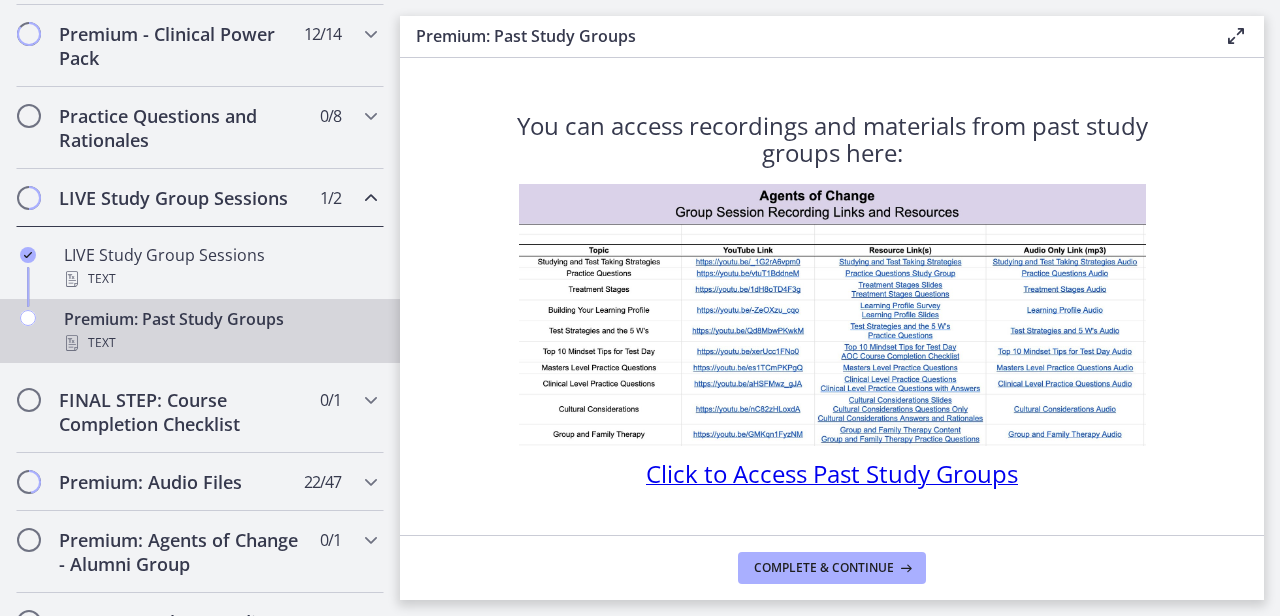 click on "Premium: Past Study Groups
Text" at bounding box center [220, 331] 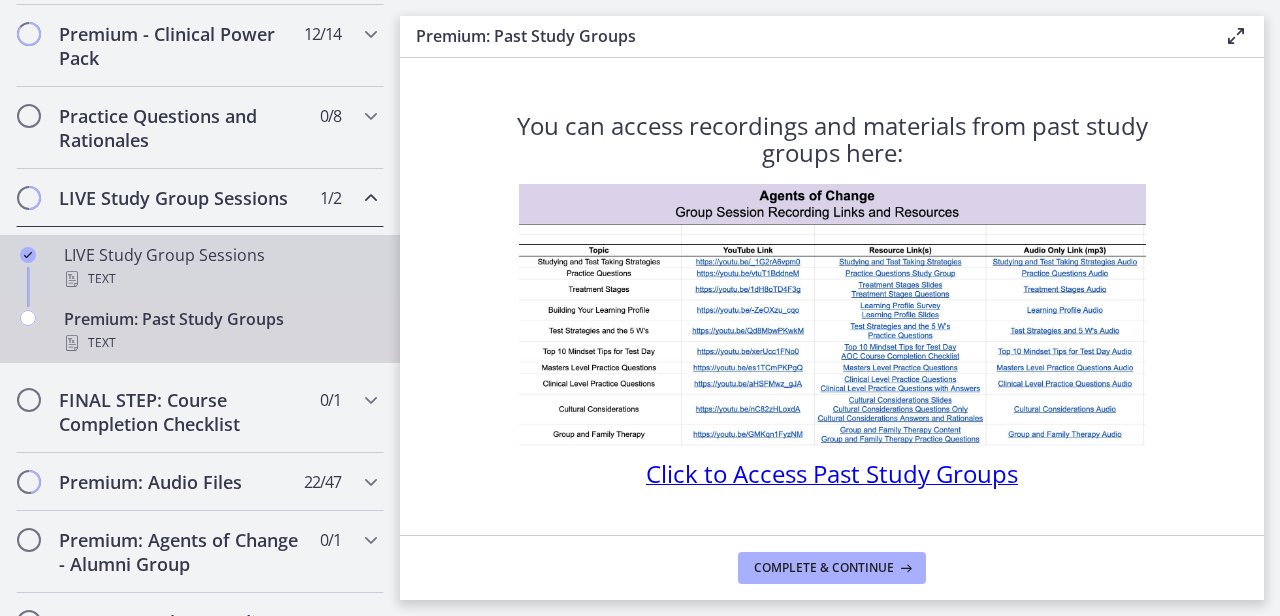 click on "Text" at bounding box center (220, 279) 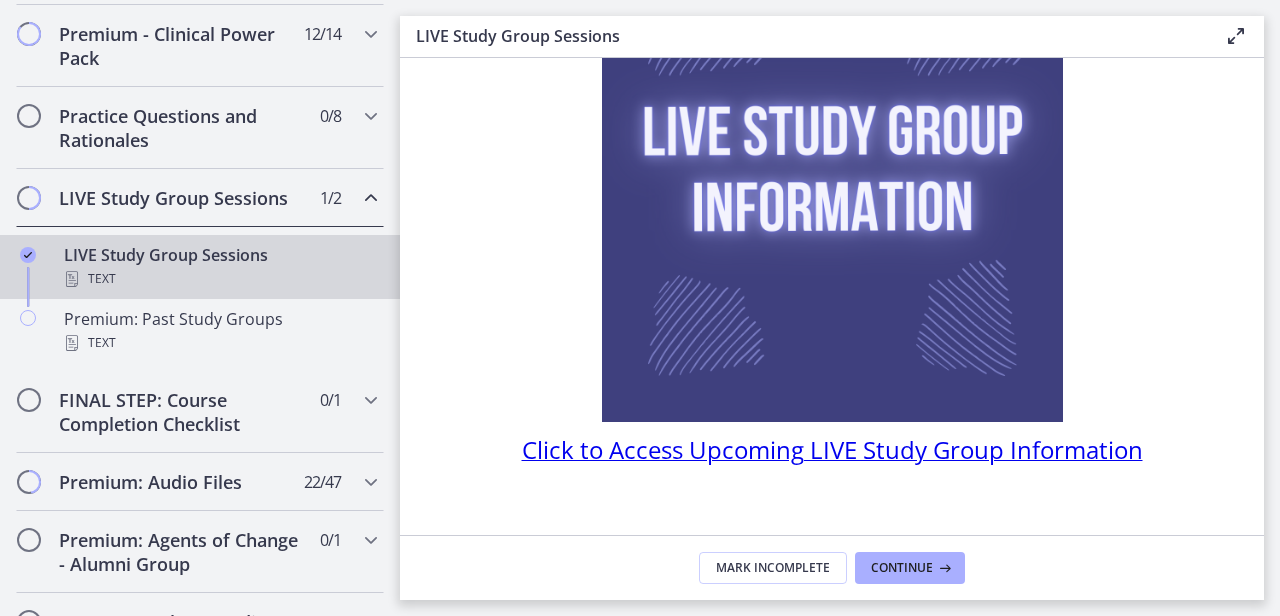 scroll, scrollTop: 249, scrollLeft: 0, axis: vertical 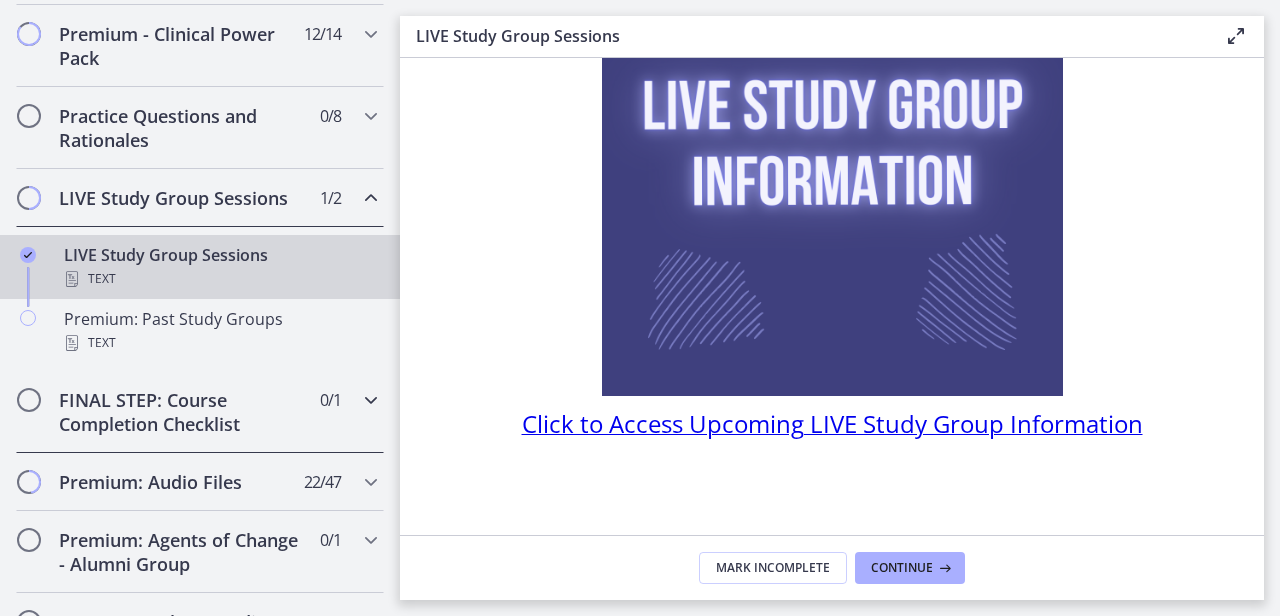 click on "FINAL STEP: Course Completion Checklist" at bounding box center [181, 412] 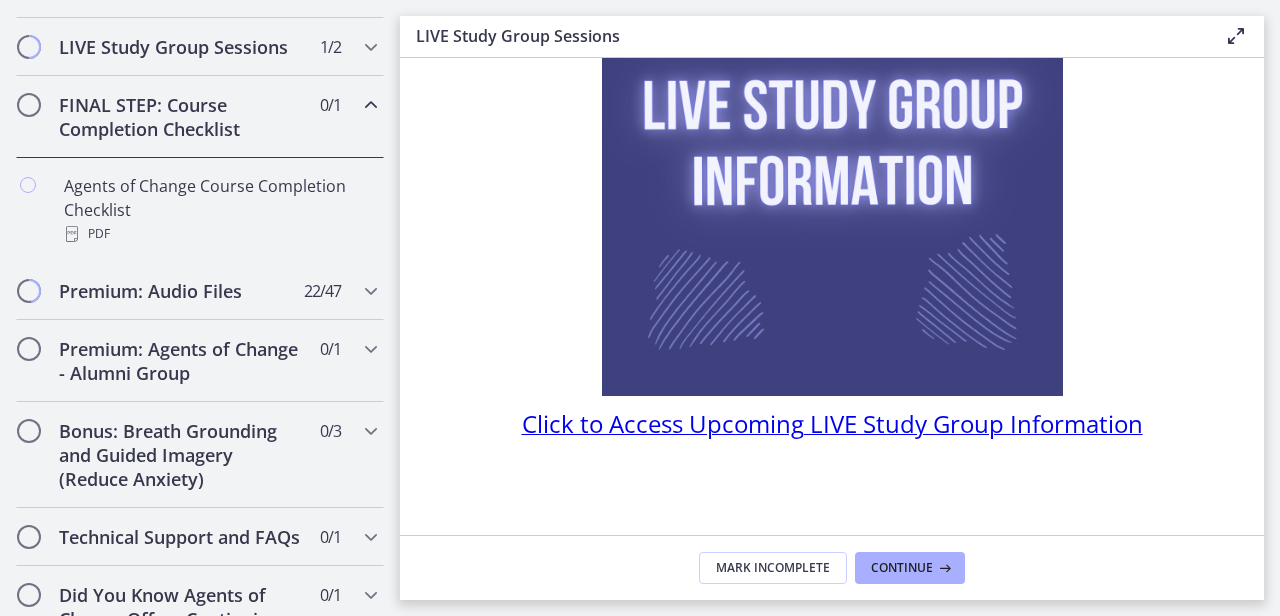 scroll, scrollTop: 1116, scrollLeft: 0, axis: vertical 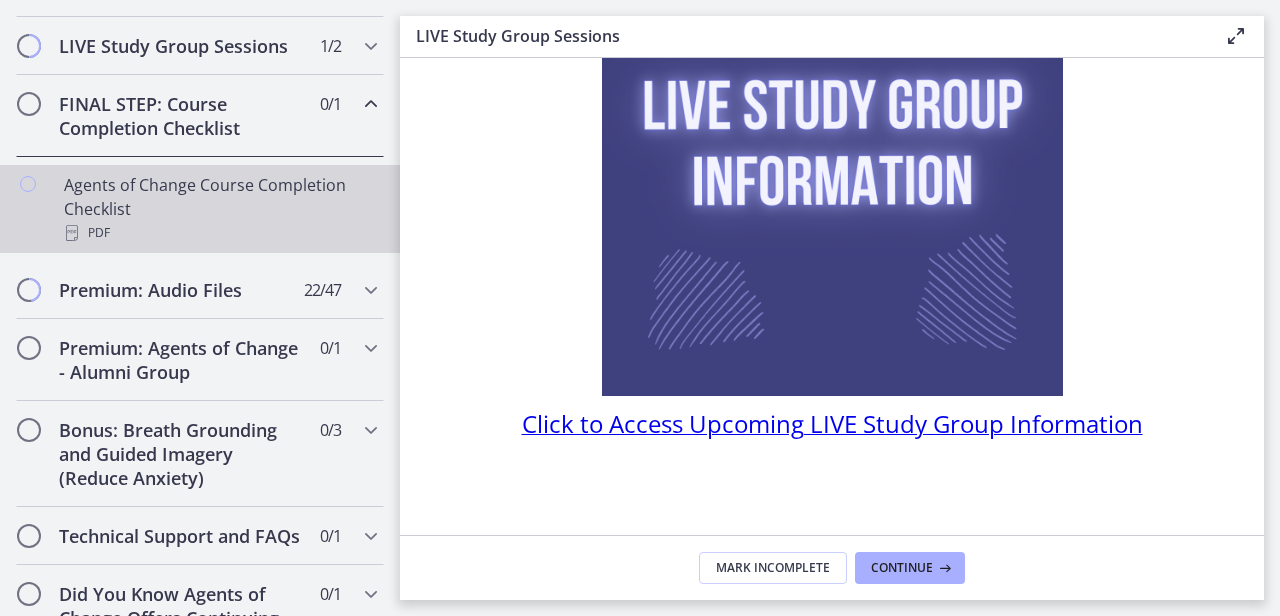 click on "Agents of Change Course Completion Checklist
PDF" at bounding box center (220, 209) 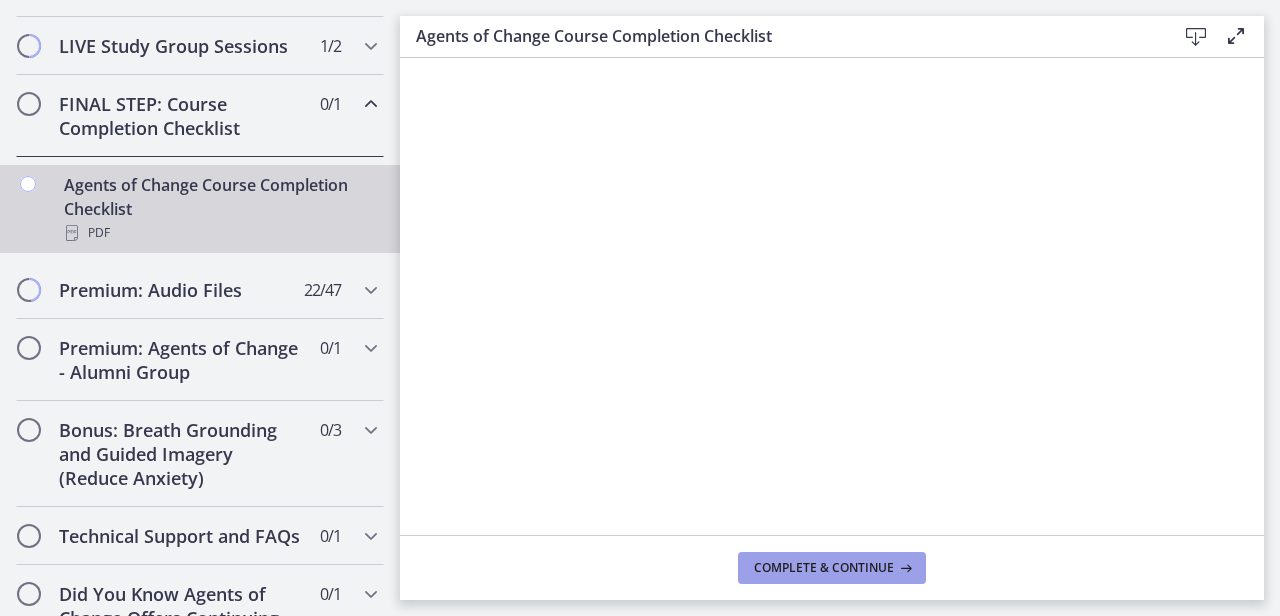 click on "Complete & continue" at bounding box center (832, 568) 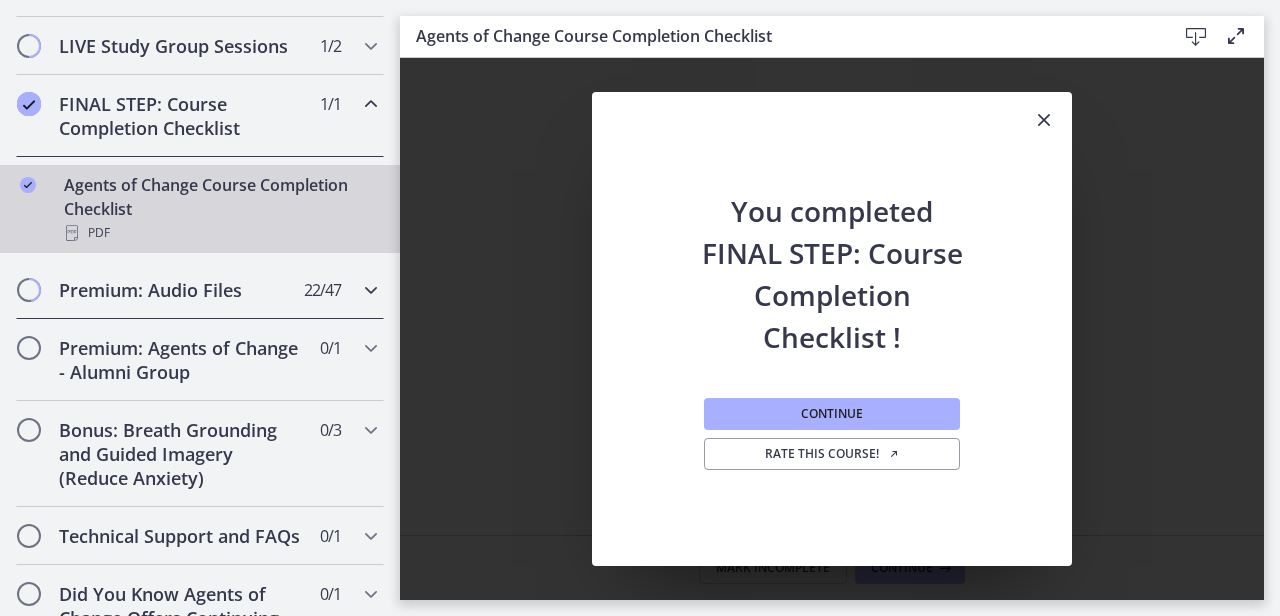 click on "Premium: Audio Files" at bounding box center (181, 290) 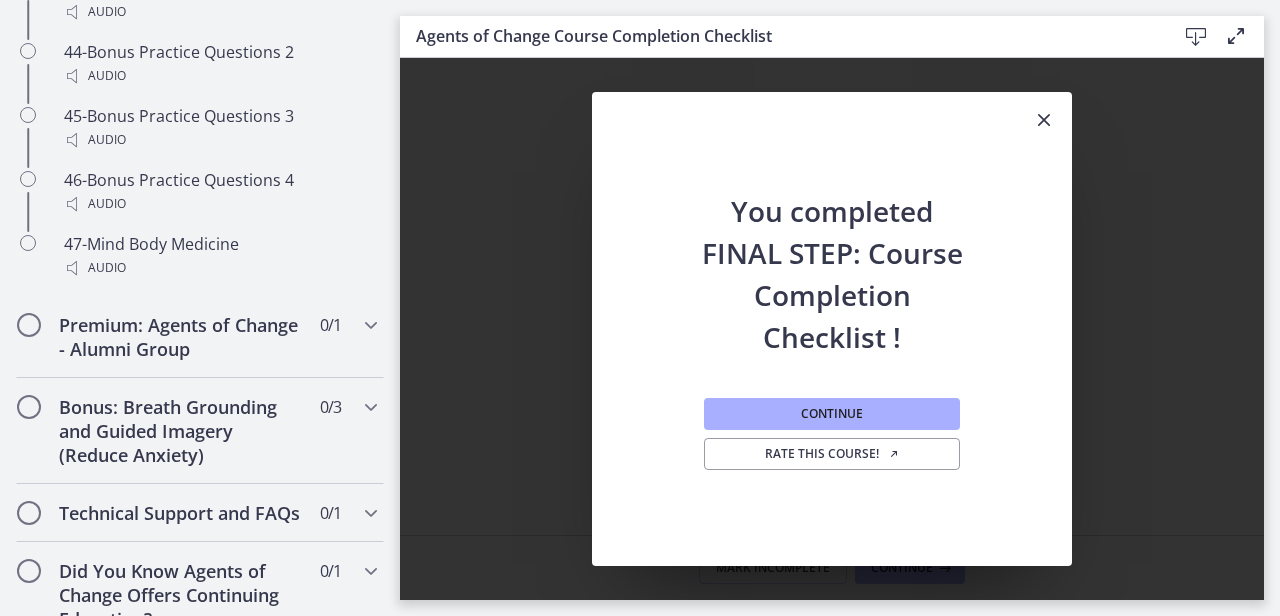 scroll, scrollTop: 4144, scrollLeft: 0, axis: vertical 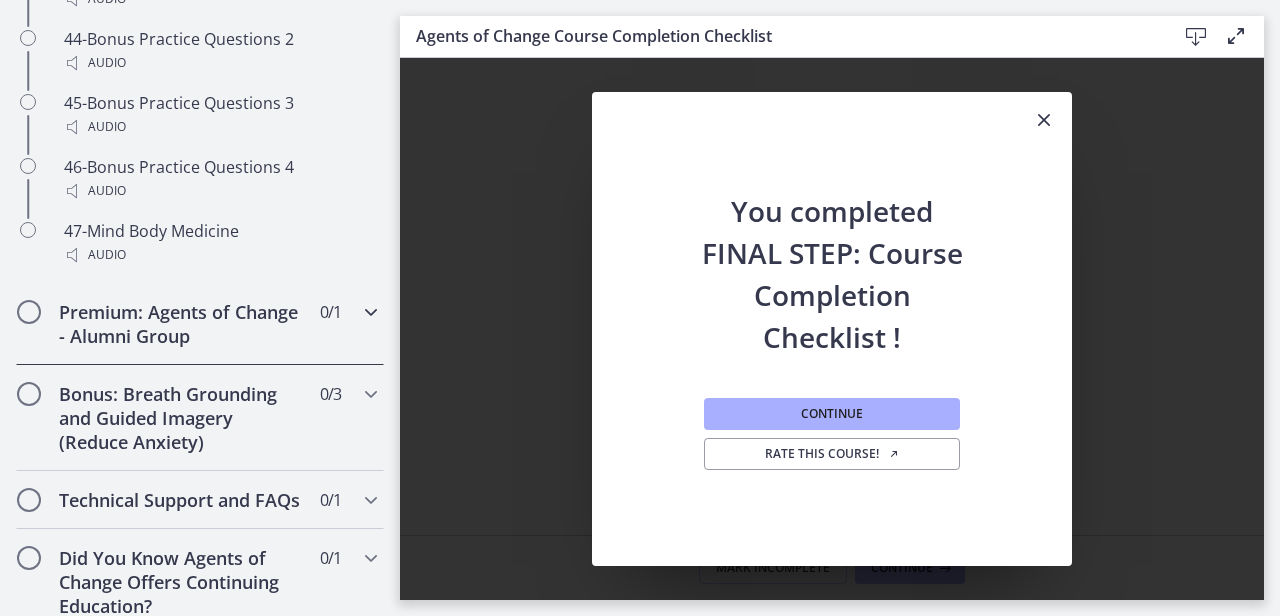click on "Premium: Agents of Change - Alumni Group" at bounding box center (181, 324) 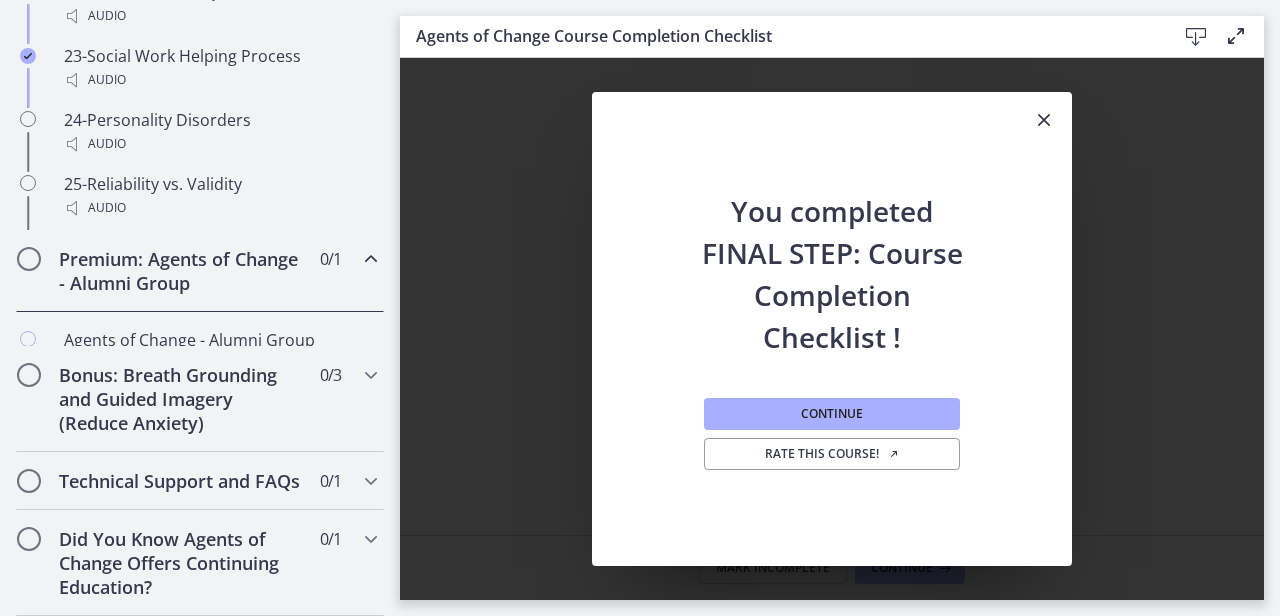 scroll, scrollTop: 1194, scrollLeft: 0, axis: vertical 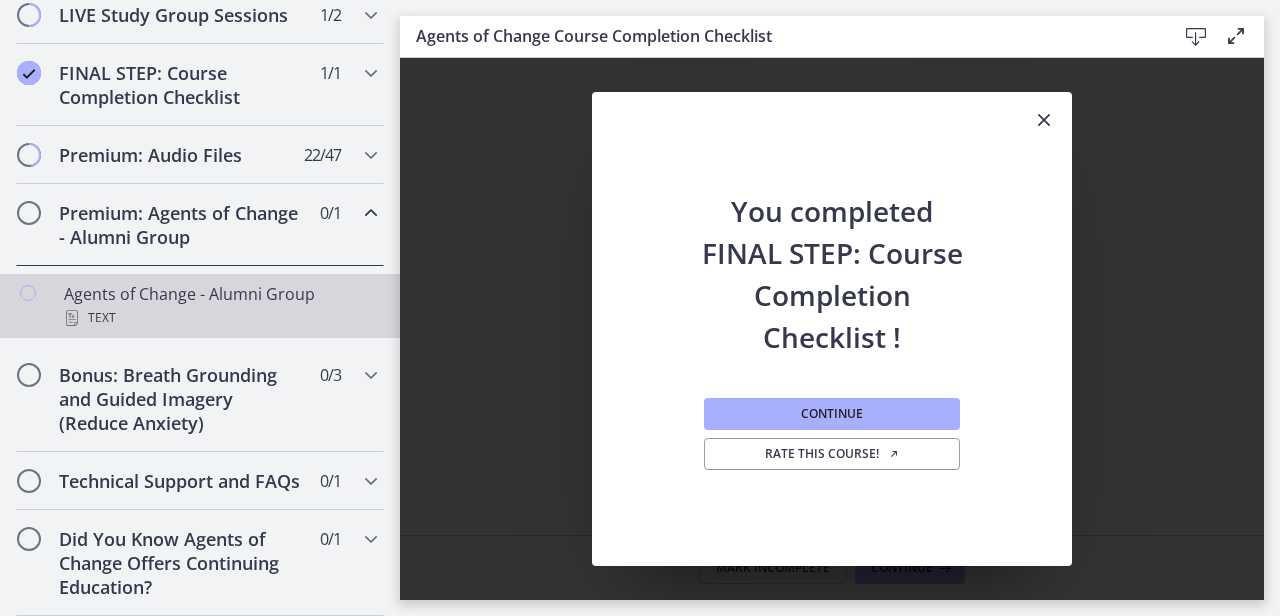 click on "Text" at bounding box center (220, 318) 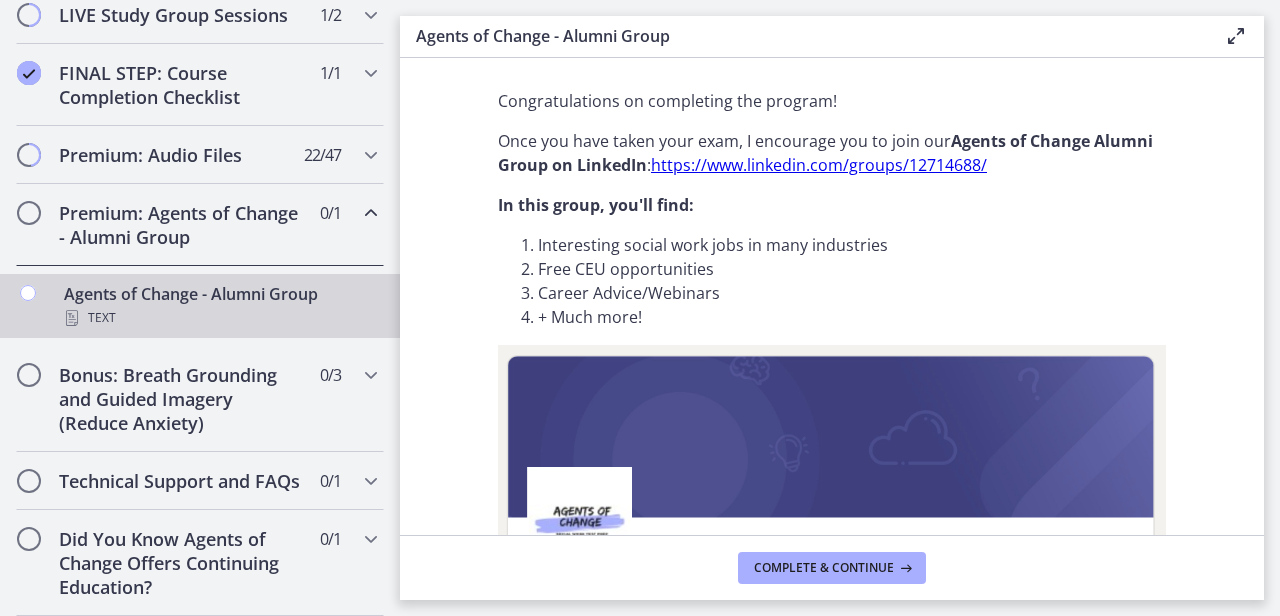 scroll, scrollTop: 28, scrollLeft: 0, axis: vertical 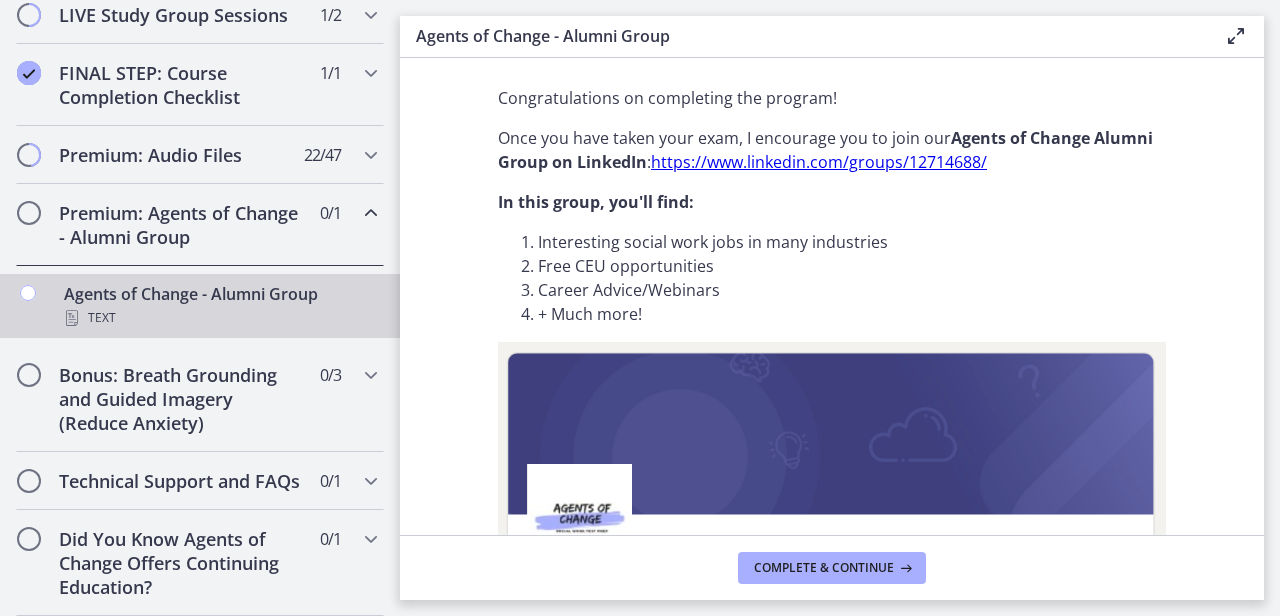 click on "https://www. linkedin.com/groups/12714688/" at bounding box center (819, 162) 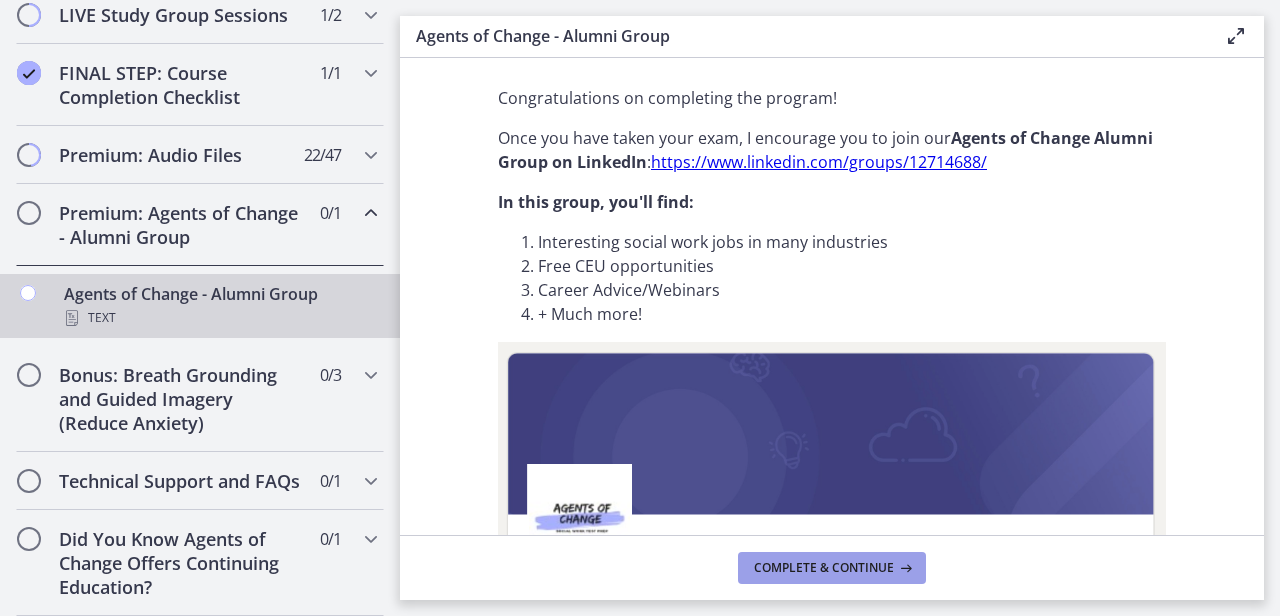 click on "Complete & continue" at bounding box center [824, 568] 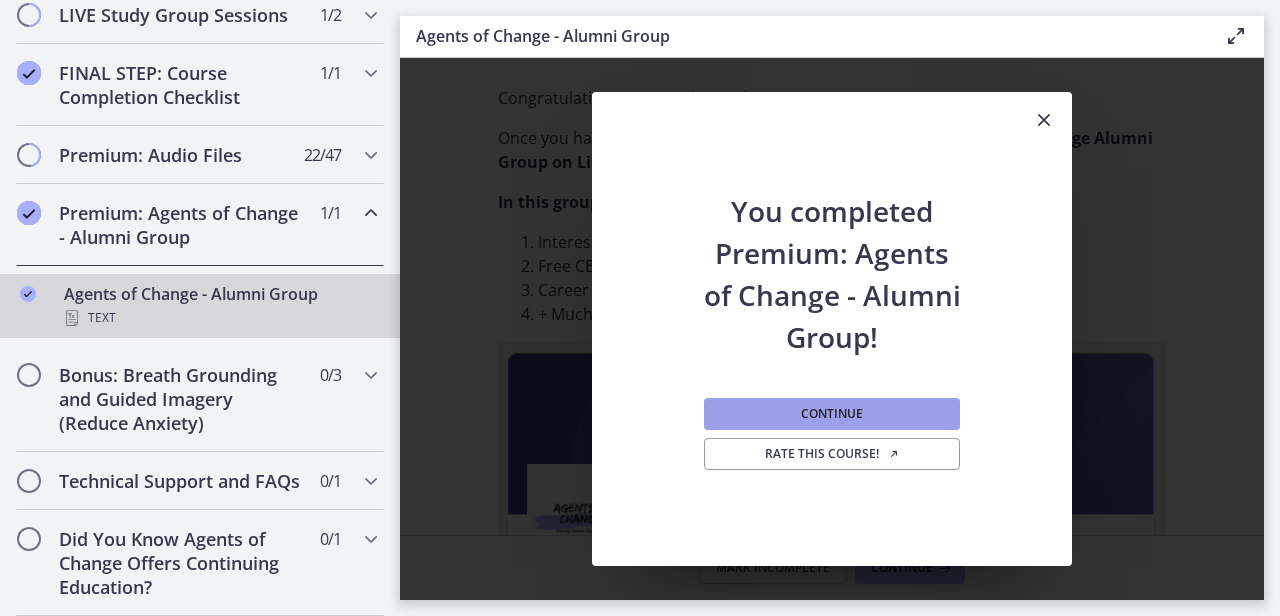 click on "Continue" at bounding box center [832, 414] 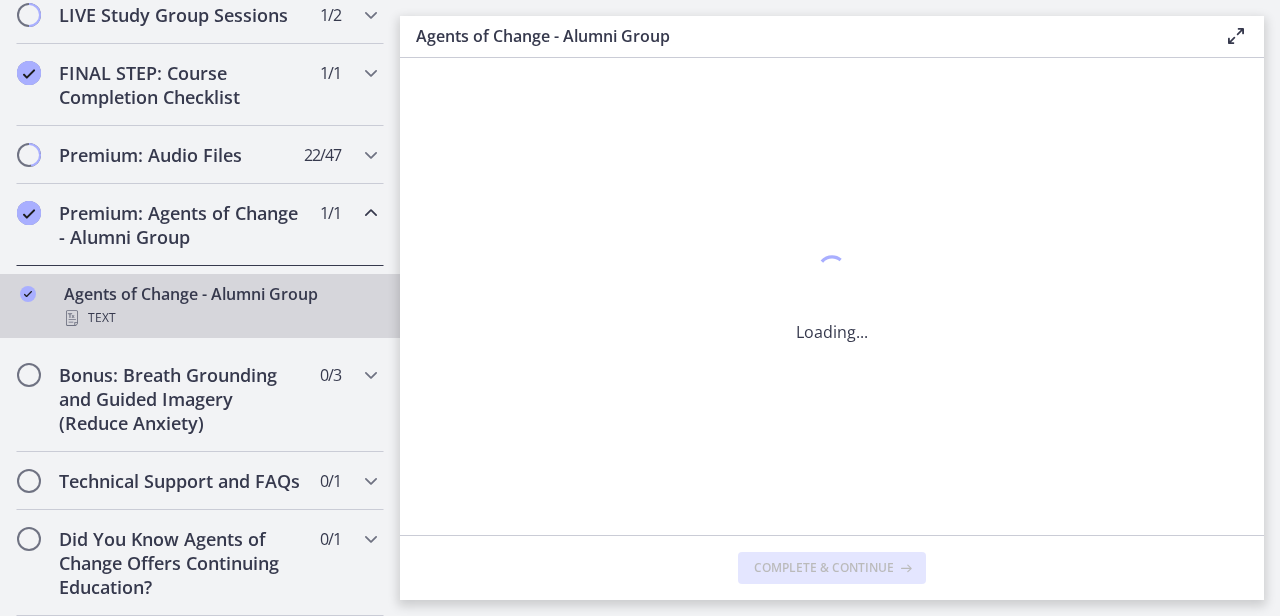 scroll, scrollTop: 0, scrollLeft: 0, axis: both 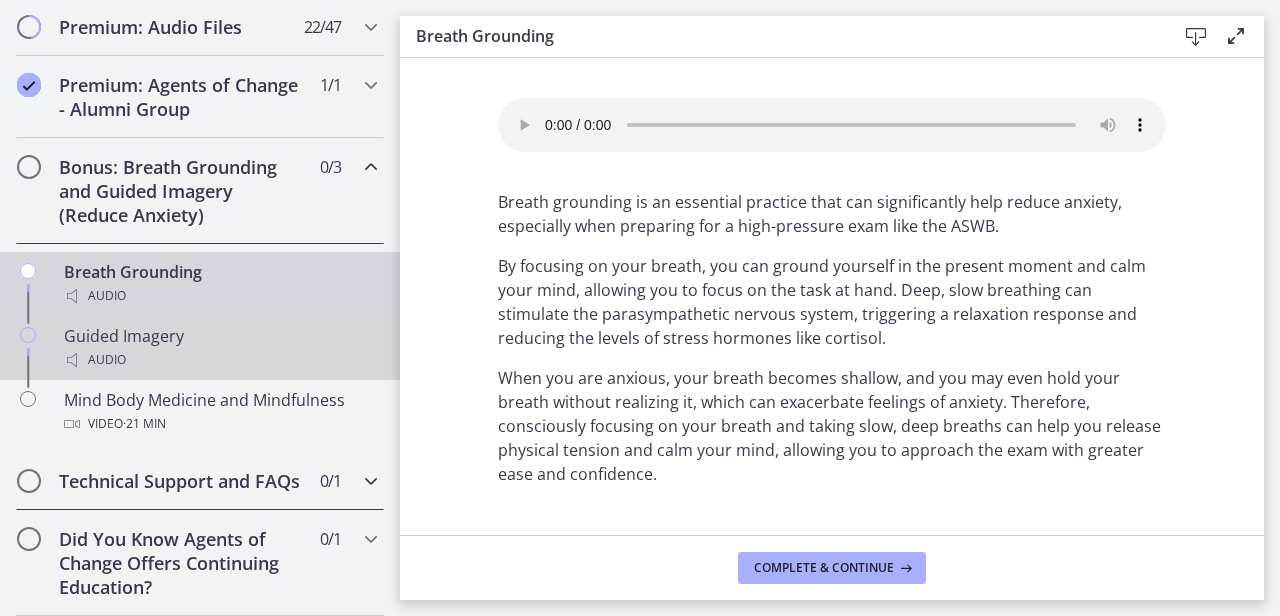 click on "Technical Support and FAQs" at bounding box center [181, 481] 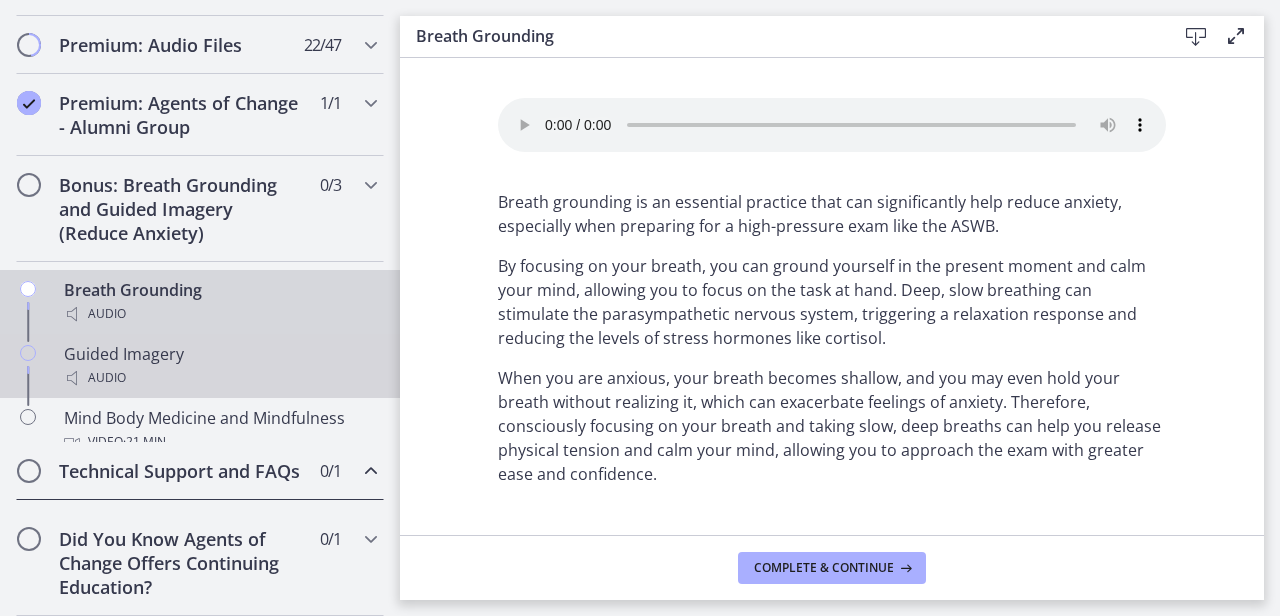 scroll, scrollTop: 1194, scrollLeft: 0, axis: vertical 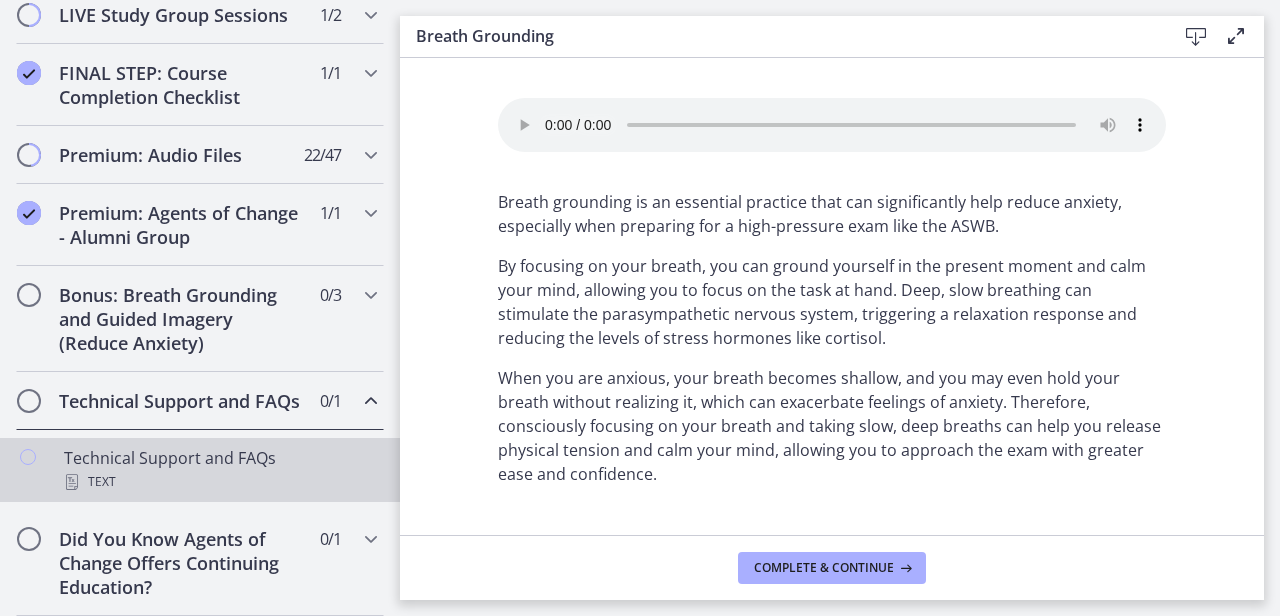 click on "Text" at bounding box center [220, 482] 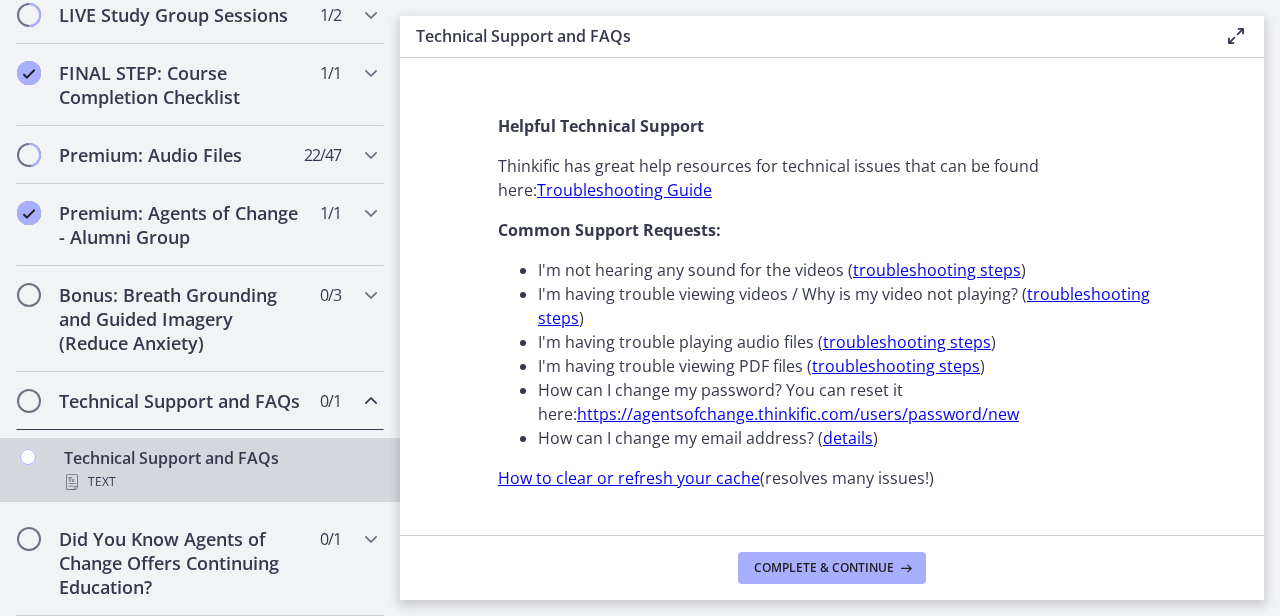scroll, scrollTop: 0, scrollLeft: 0, axis: both 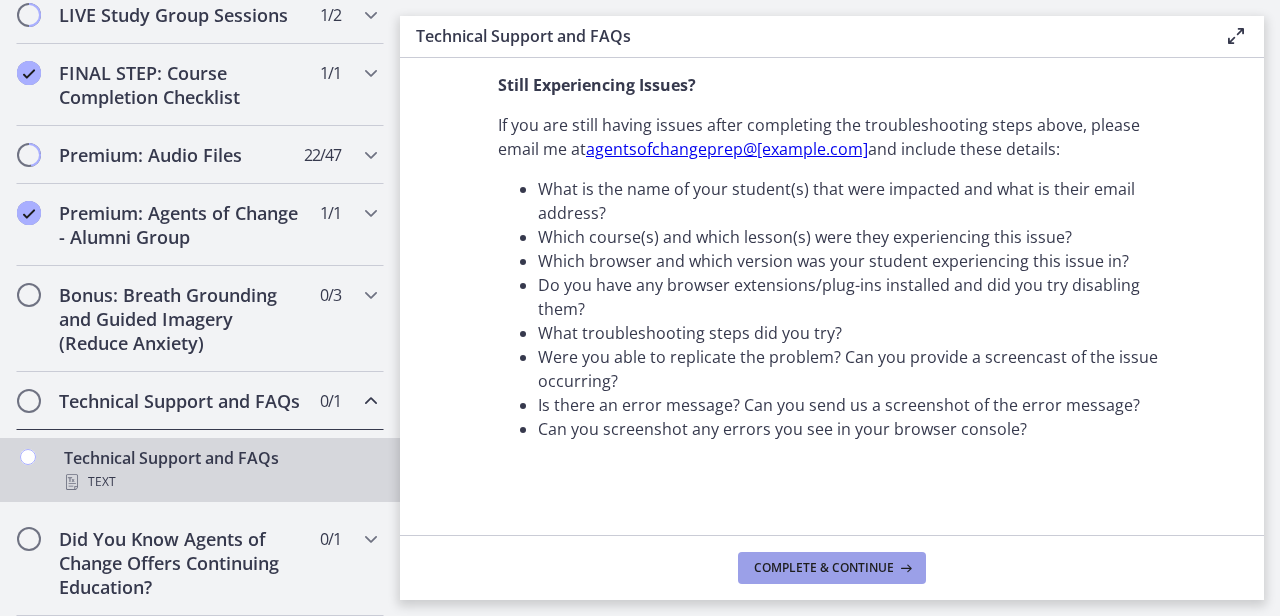 click on "Complete & continue" at bounding box center [824, 568] 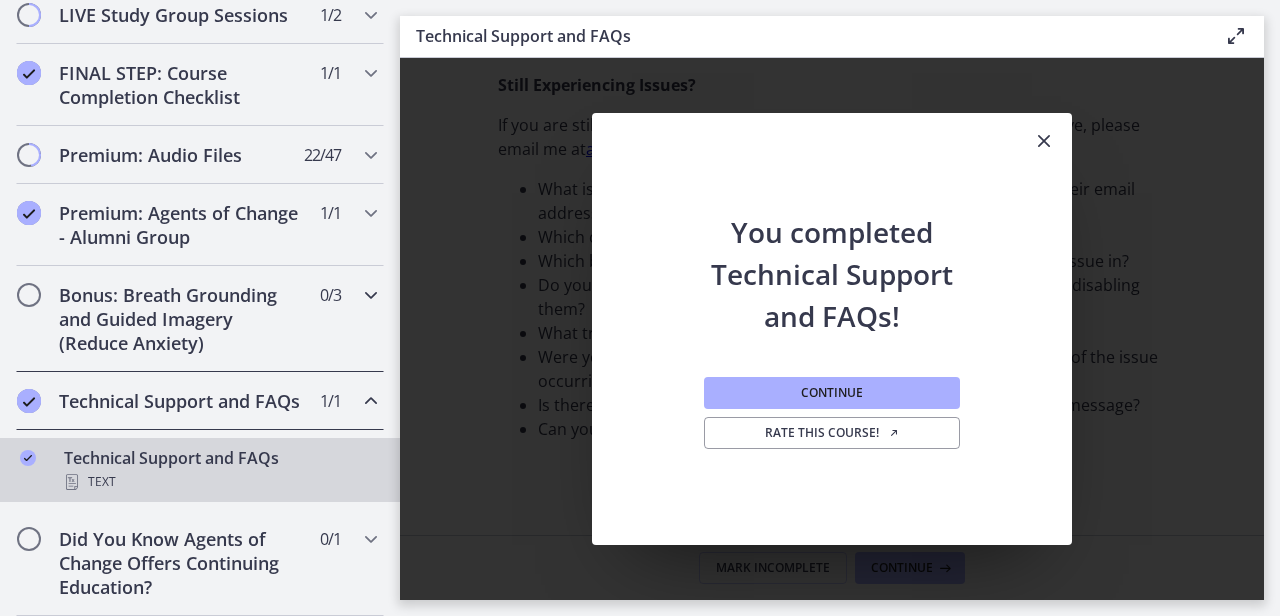 click on "Bonus: Breath Grounding and Guided Imagery (Reduce Anxiety)
0  /  3
Completed" at bounding box center [200, 319] 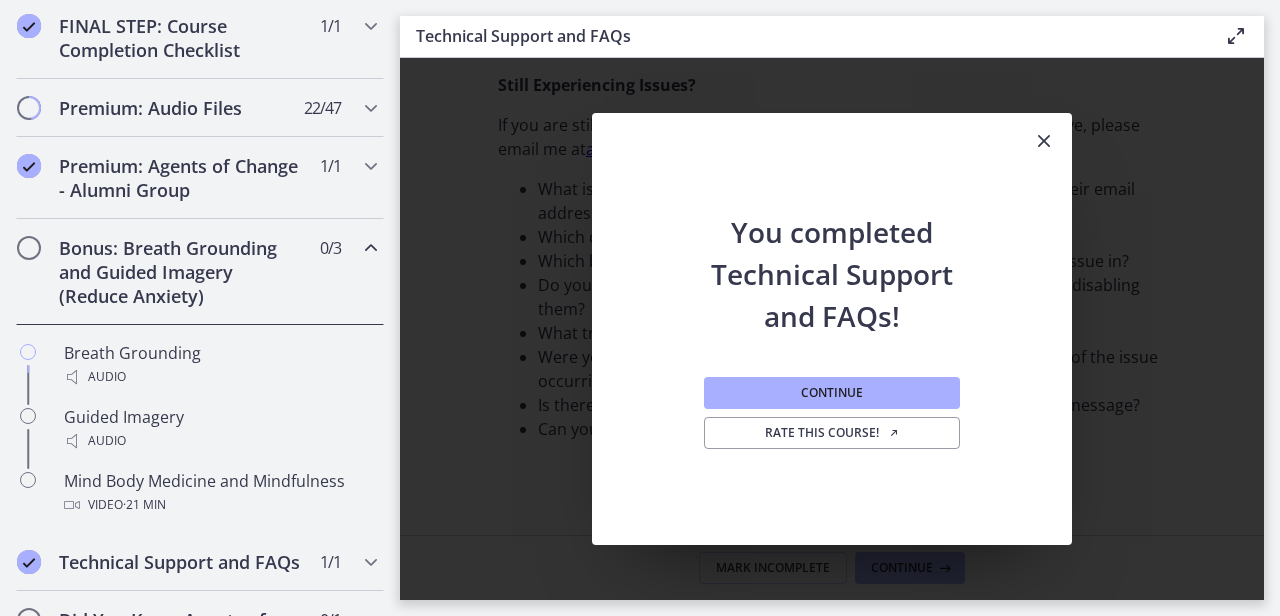 click on "Bonus: Breath Grounding and Guided Imagery (Reduce Anxiety)" at bounding box center [181, 272] 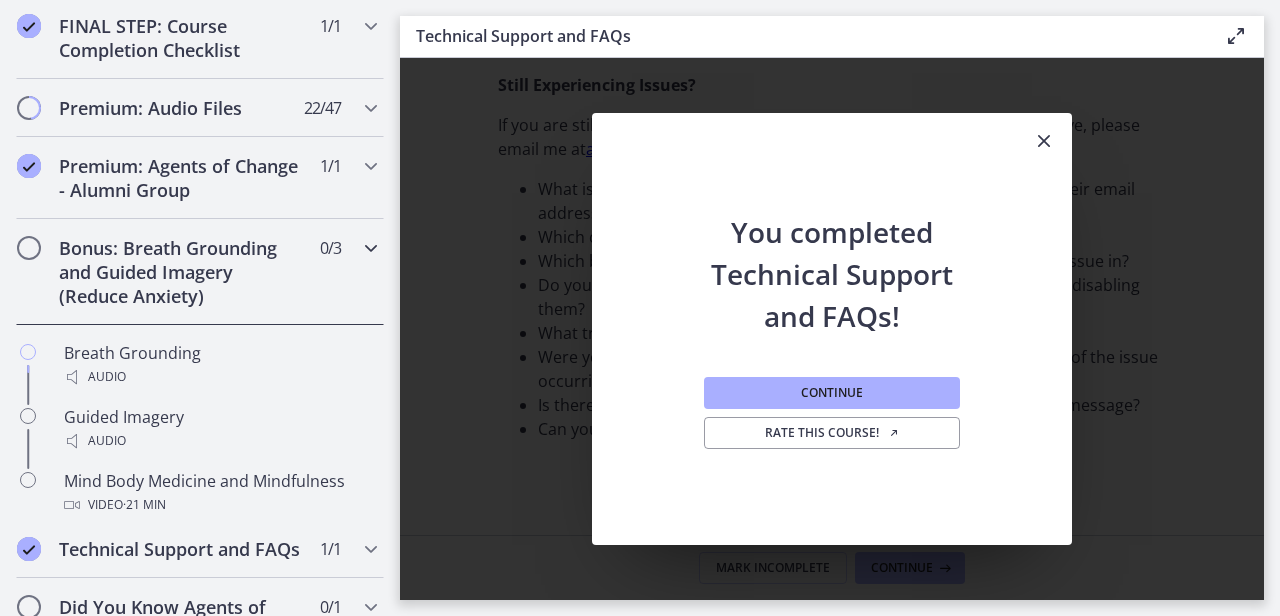 scroll, scrollTop: 1114, scrollLeft: 0, axis: vertical 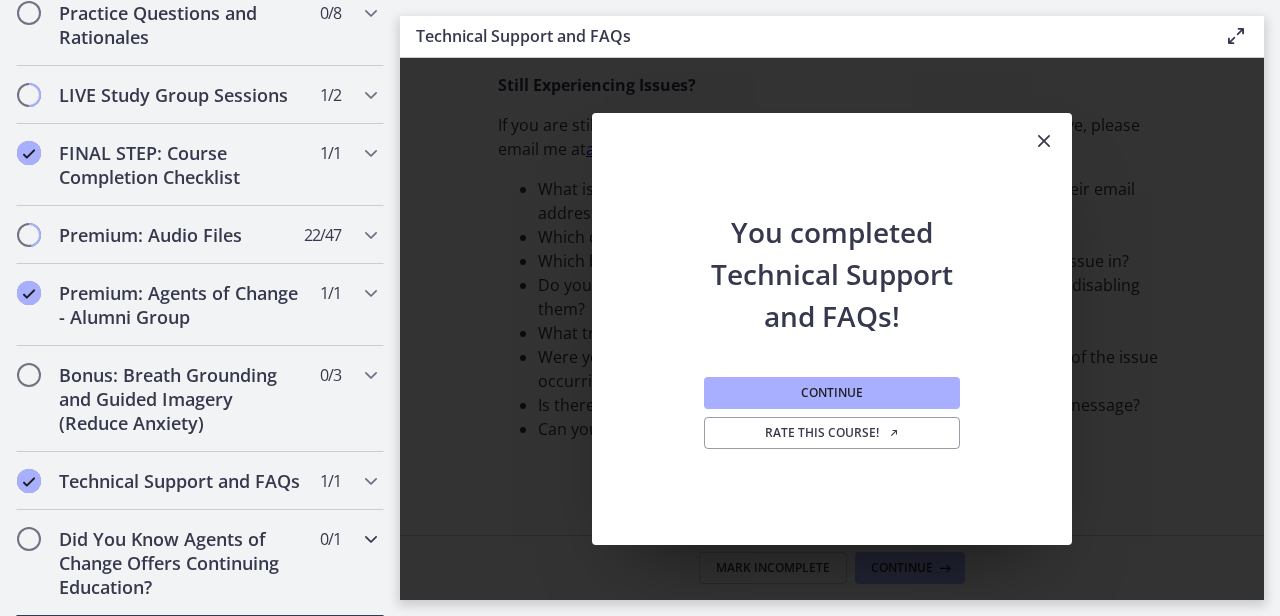 click on "Did You Know Agents of Change Offers Continuing Education?" at bounding box center [181, 563] 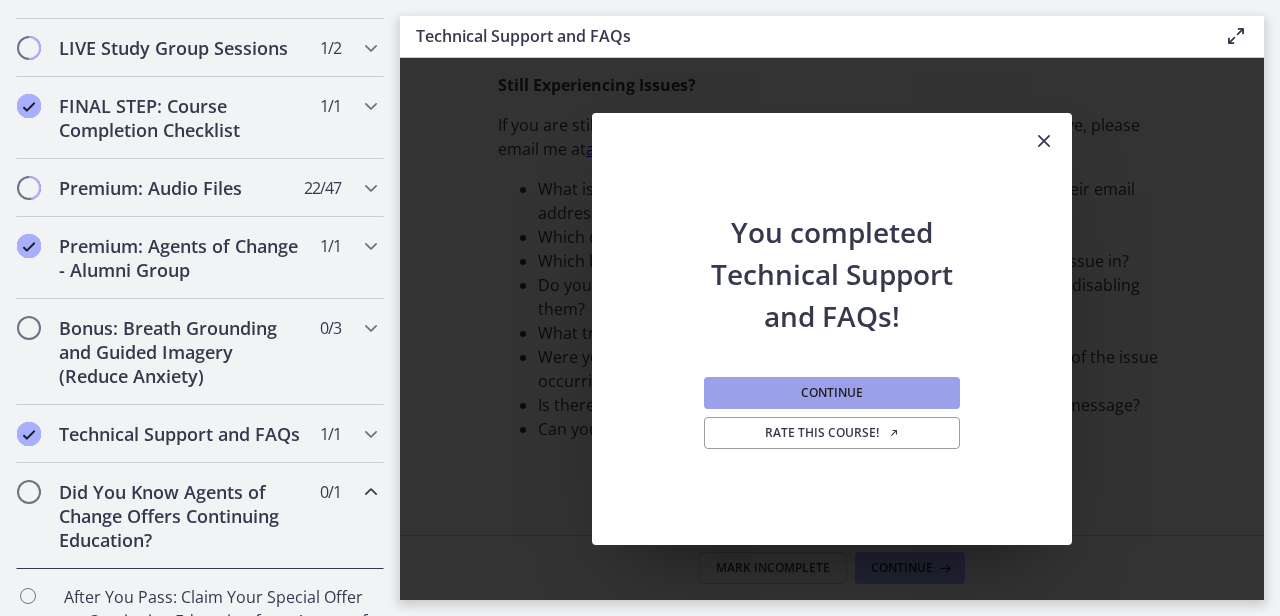 click on "Continue" at bounding box center [832, 393] 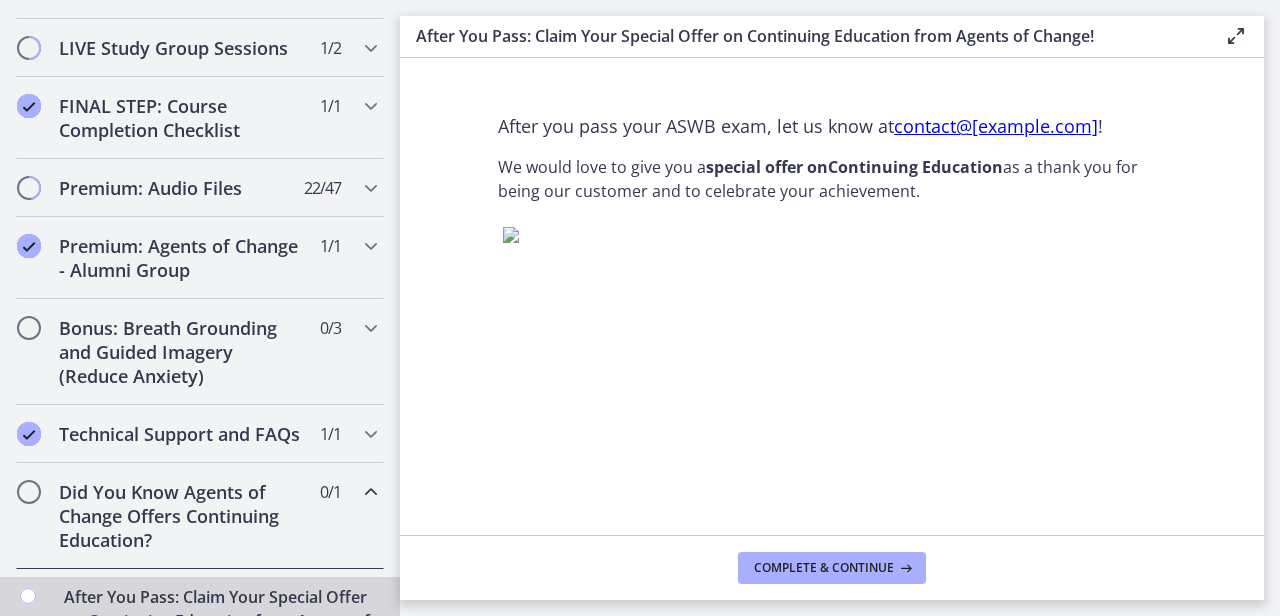 scroll, scrollTop: 0, scrollLeft: 0, axis: both 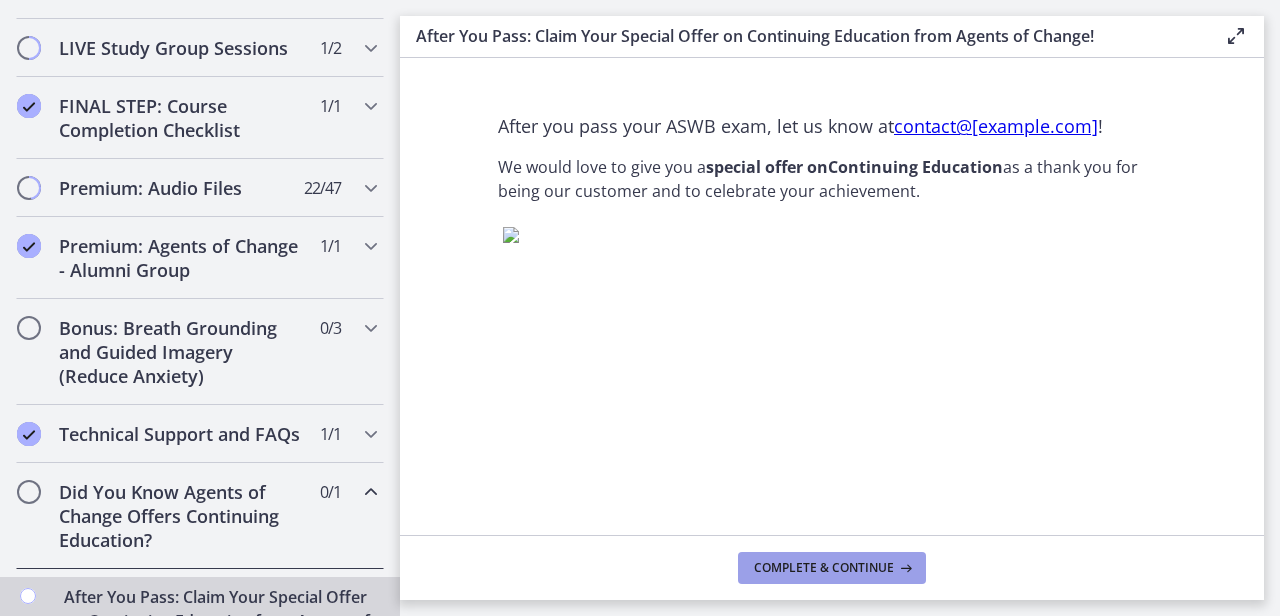 click on "Complete & continue" at bounding box center (824, 568) 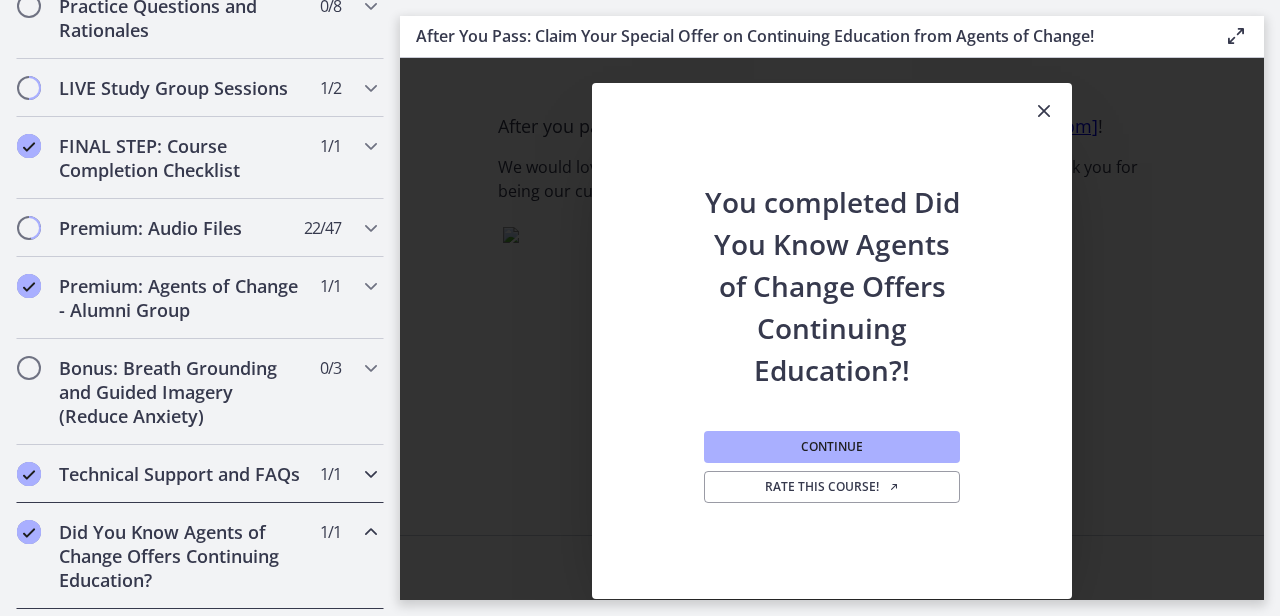 scroll, scrollTop: 1037, scrollLeft: 0, axis: vertical 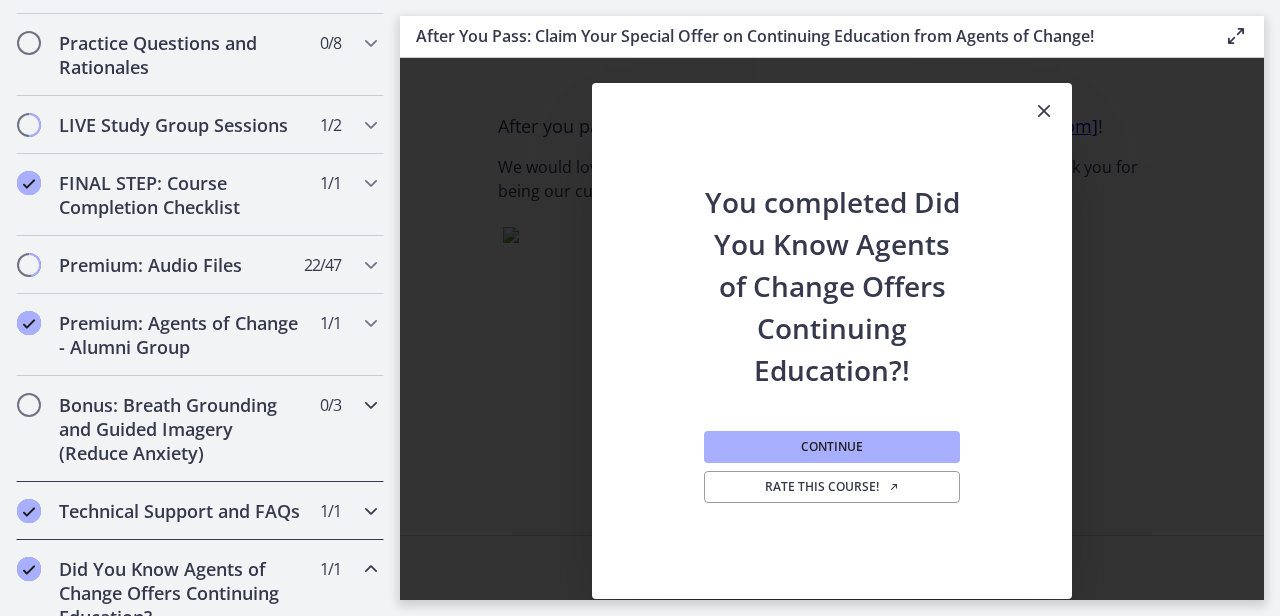 click on "Bonus: Breath Grounding and Guided Imagery (Reduce Anxiety)" at bounding box center [181, 429] 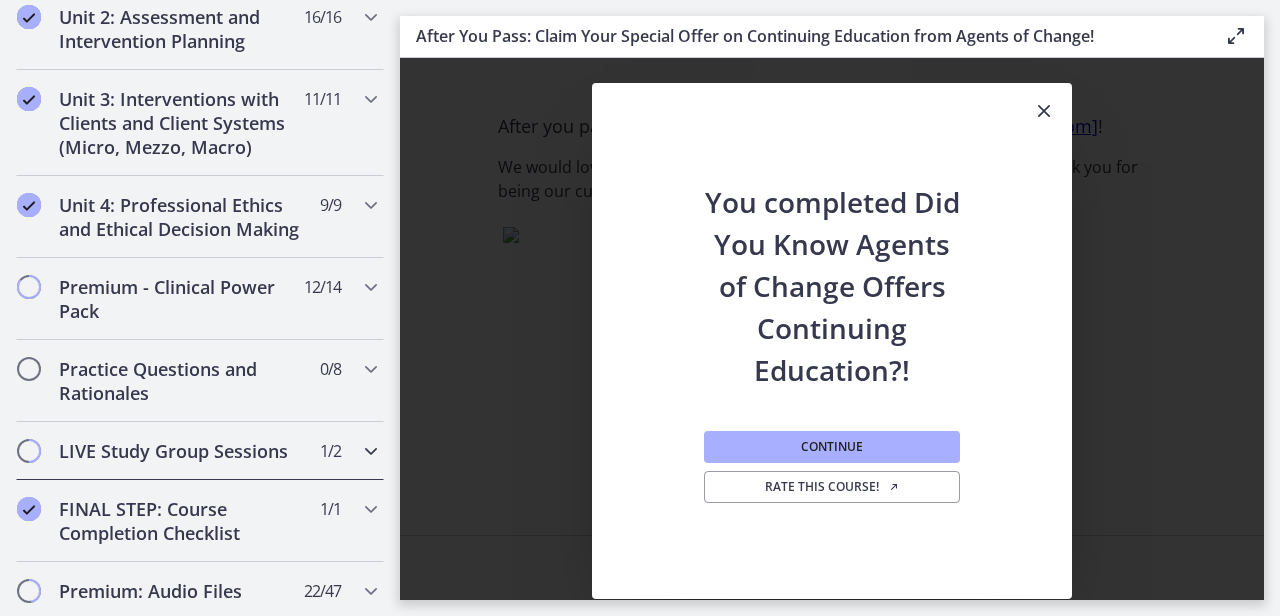 scroll, scrollTop: 717, scrollLeft: 0, axis: vertical 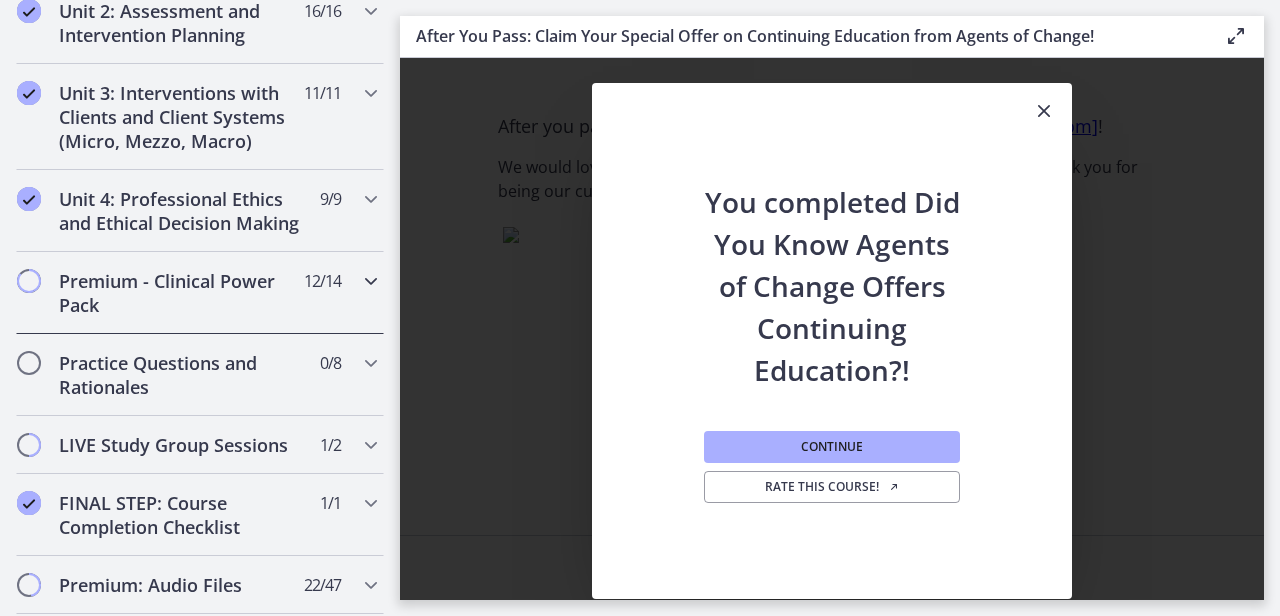 click on "Premium - Clinical Power Pack
12  /  14
Completed" at bounding box center (200, 293) 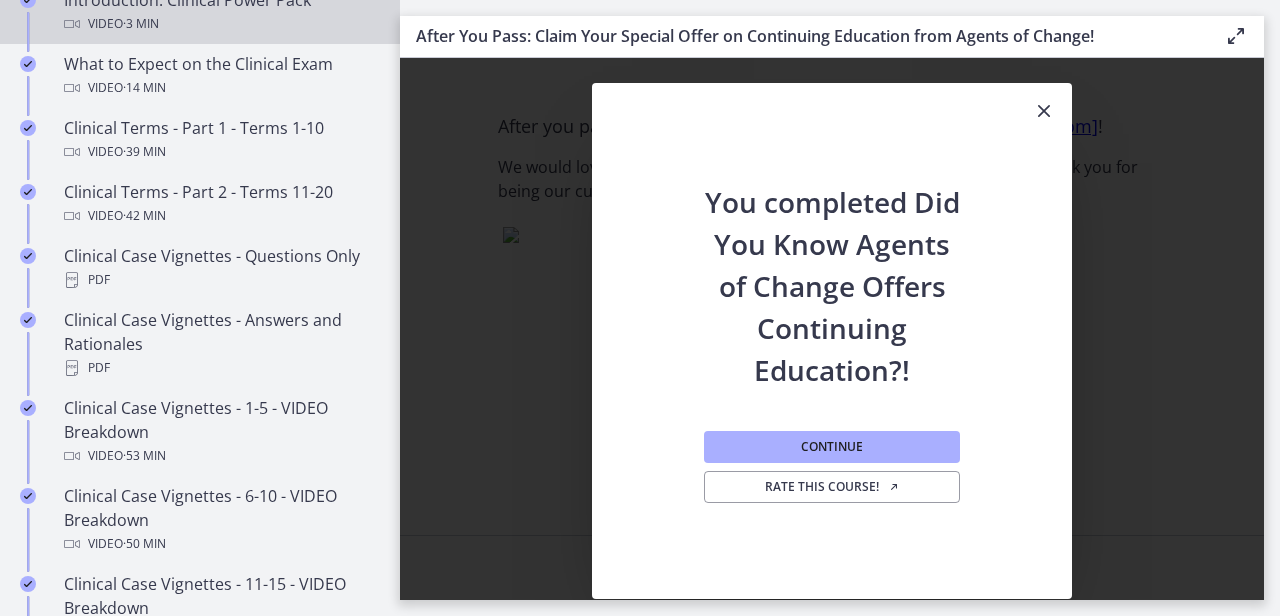 scroll, scrollTop: 1075, scrollLeft: 0, axis: vertical 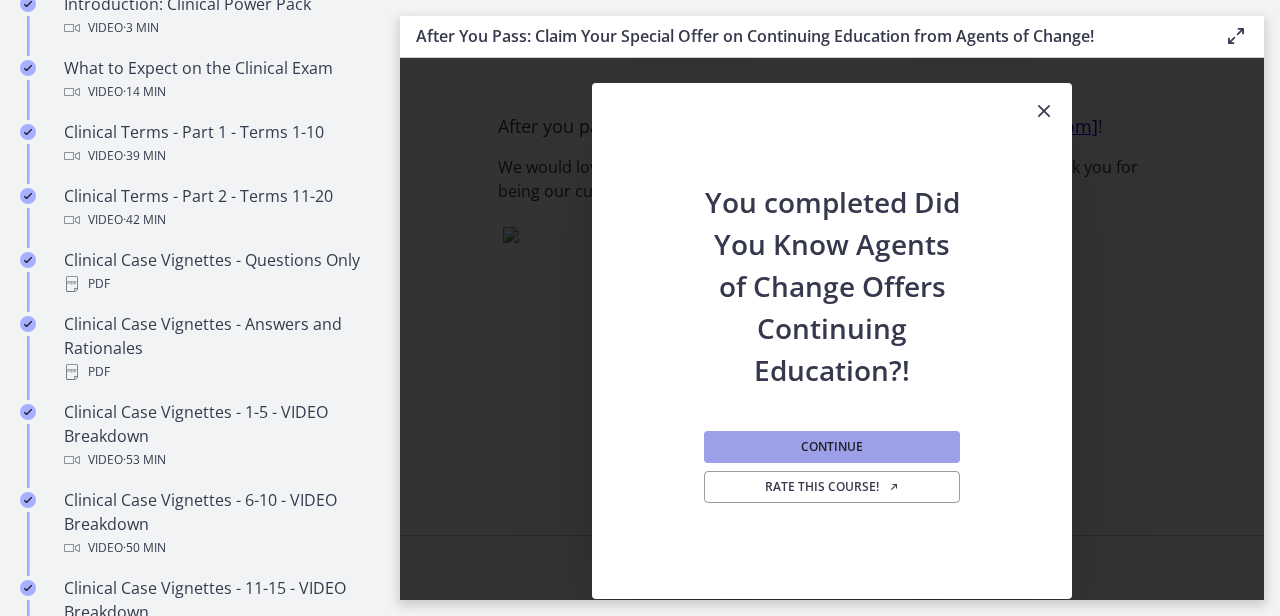 click on "Continue" at bounding box center (832, 447) 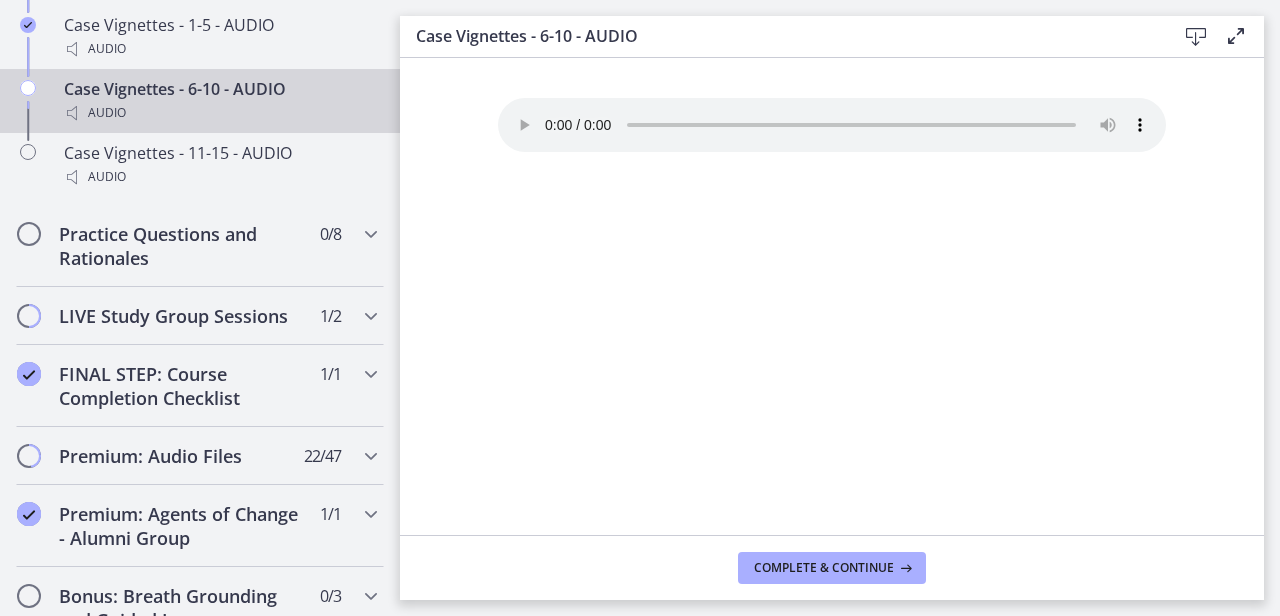 scroll, scrollTop: 2122, scrollLeft: 0, axis: vertical 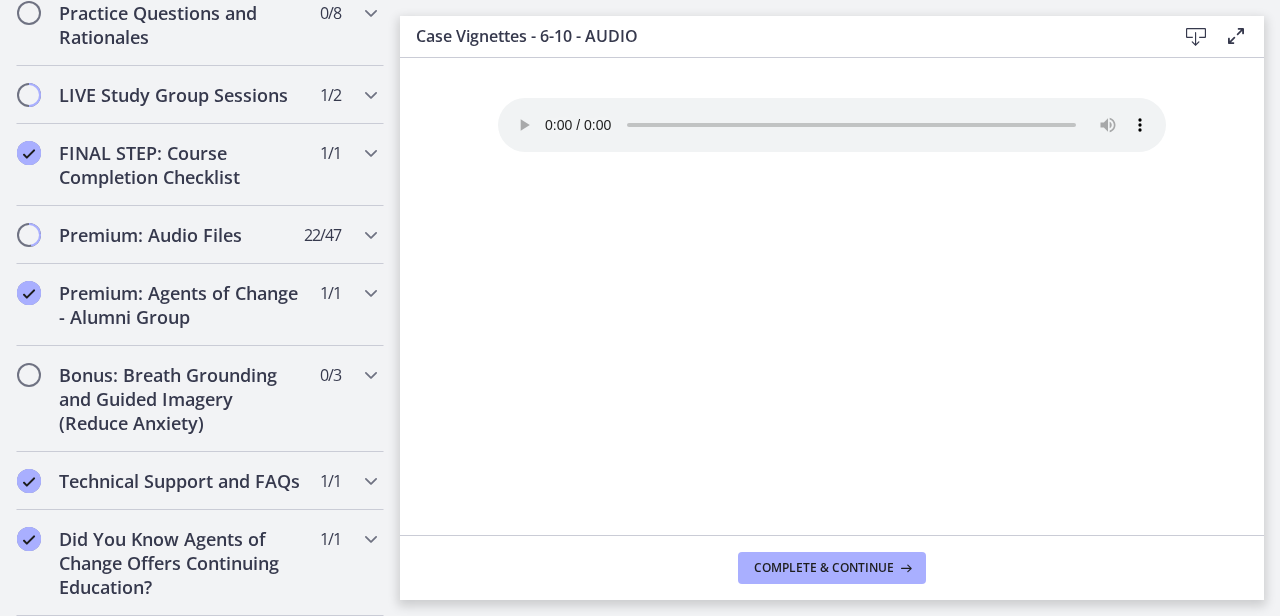 click on "Your browser doesn't support the audio element. Download it
here" 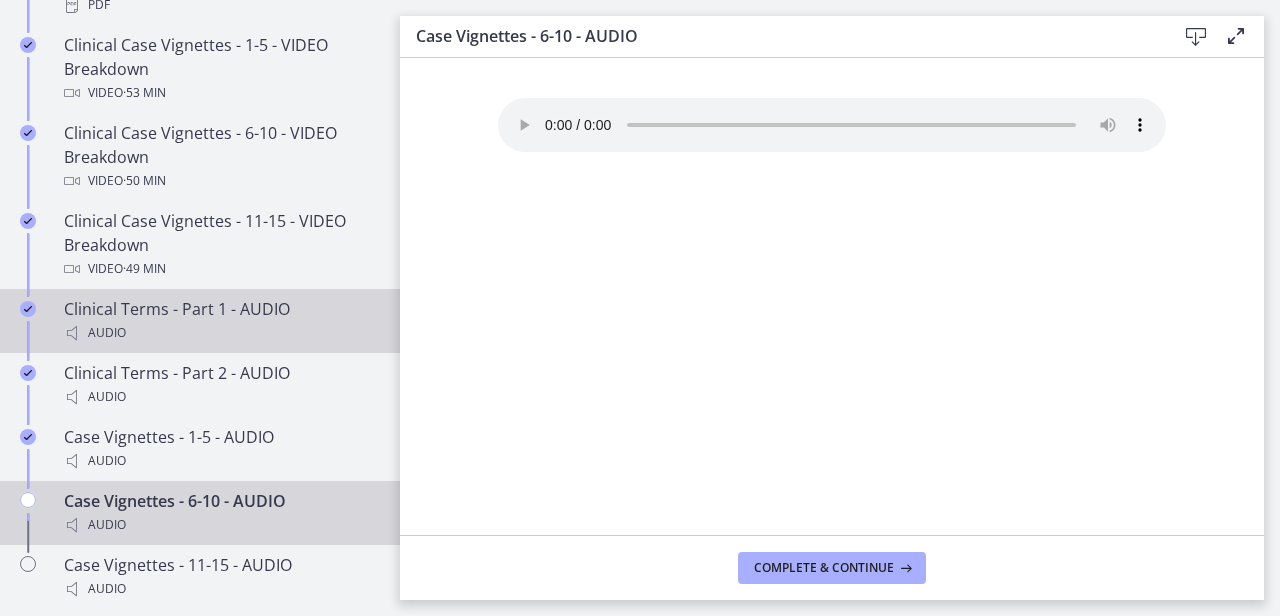 scroll, scrollTop: 1441, scrollLeft: 0, axis: vertical 